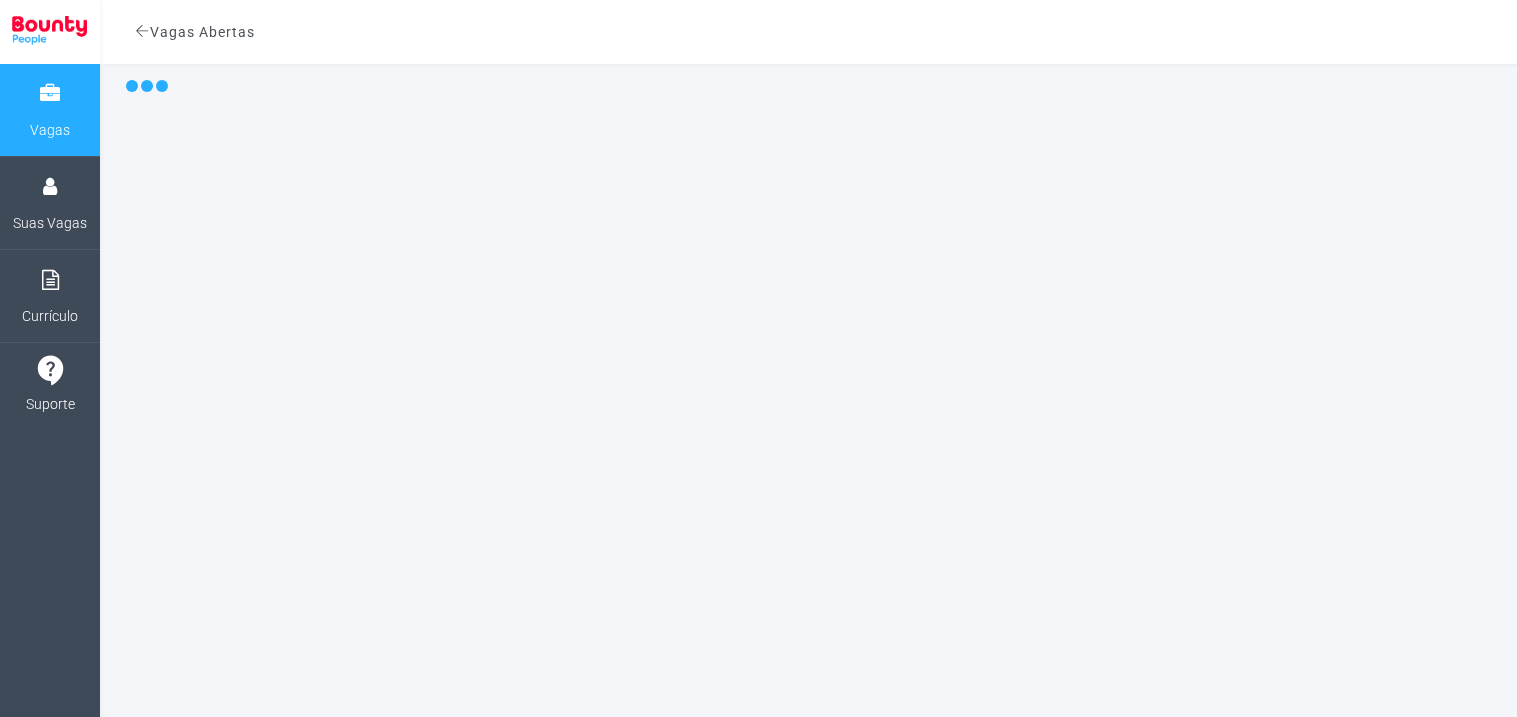 scroll, scrollTop: 0, scrollLeft: 0, axis: both 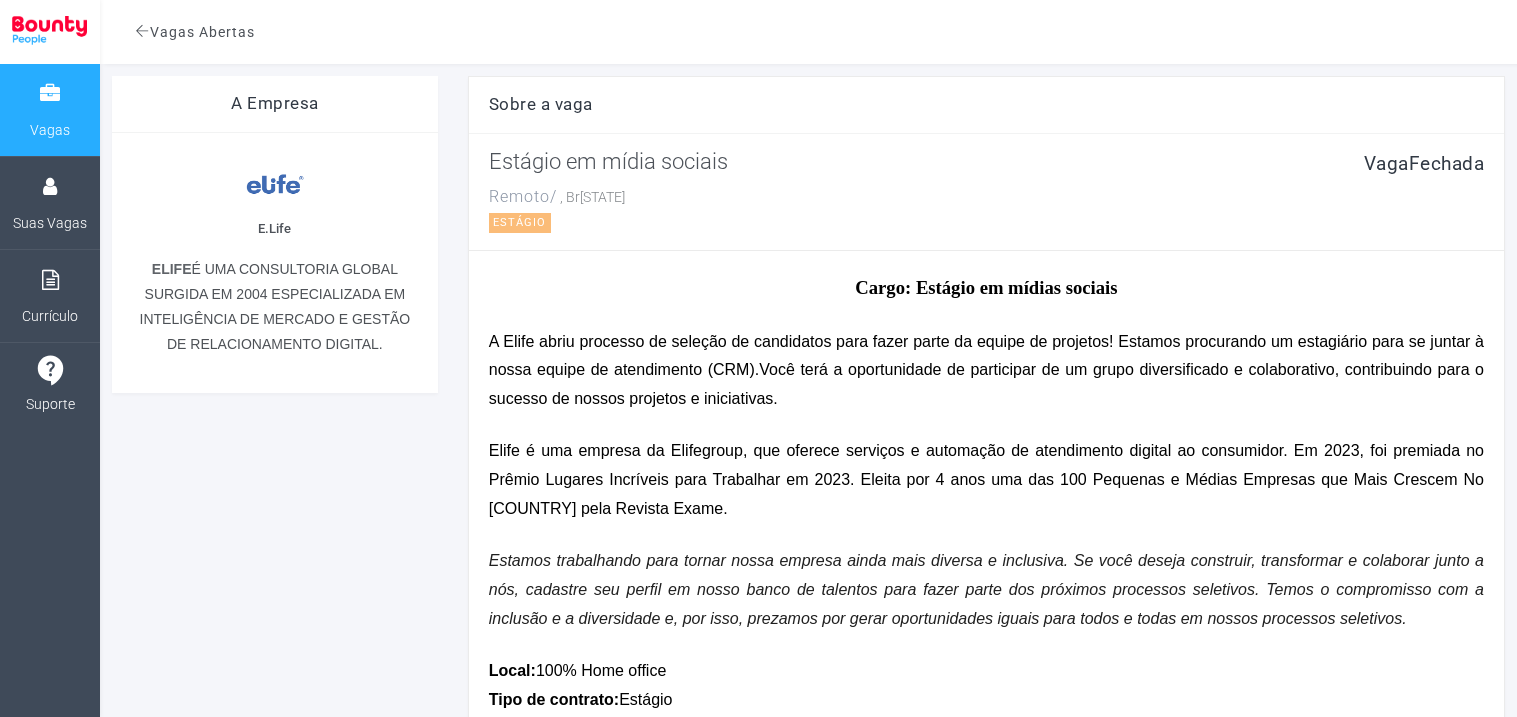 click on "Vagas" at bounding box center [50, 110] 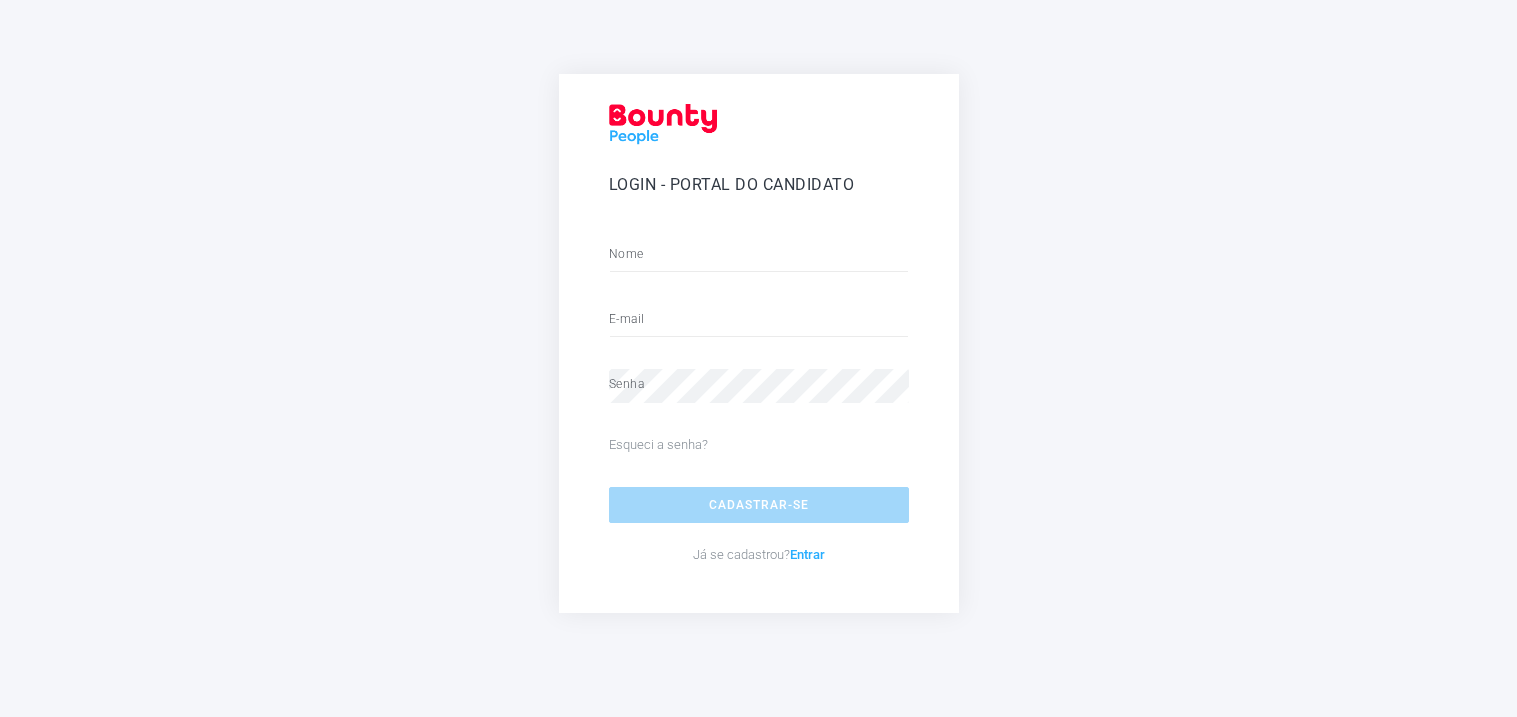 click on "Entrar" at bounding box center [807, 554] 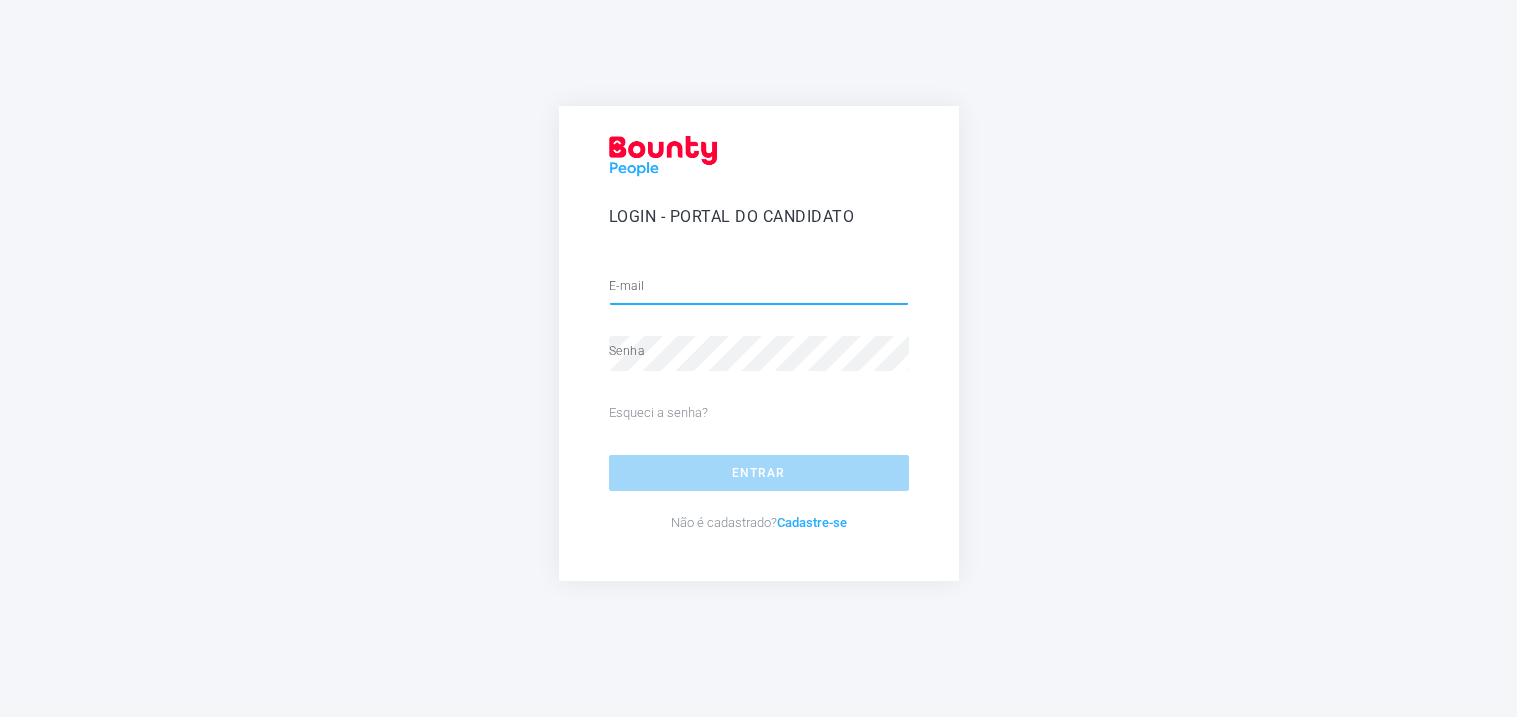 click at bounding box center [759, 288] 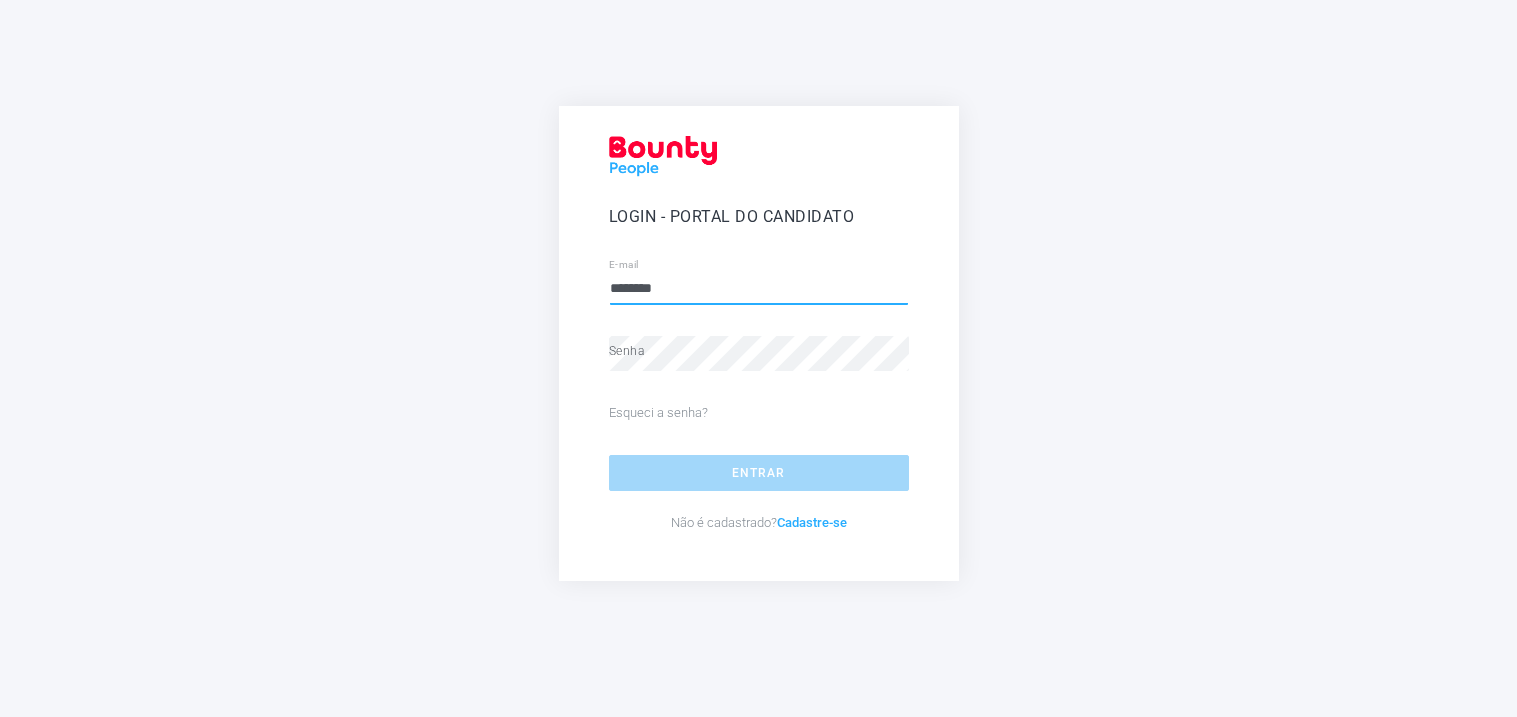type on "********" 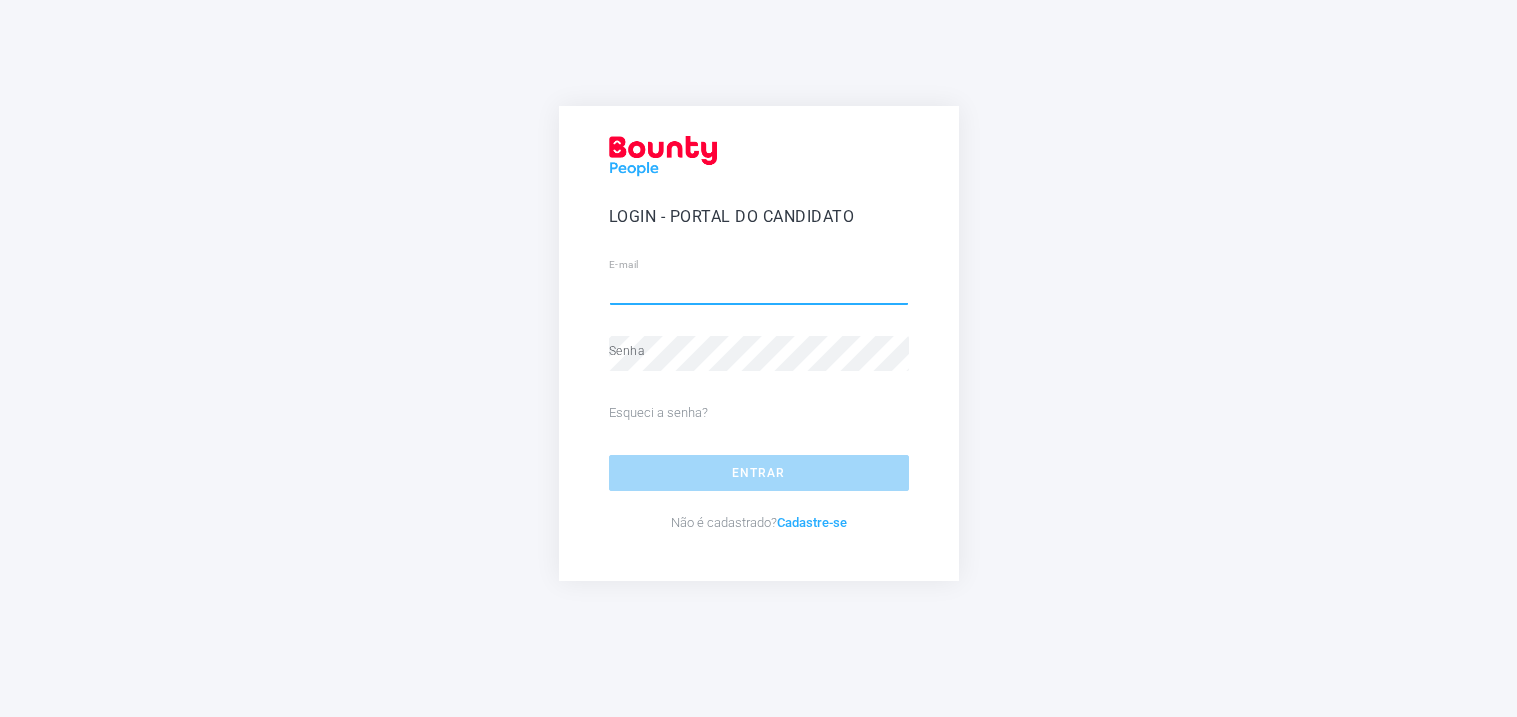 paste on "**********" 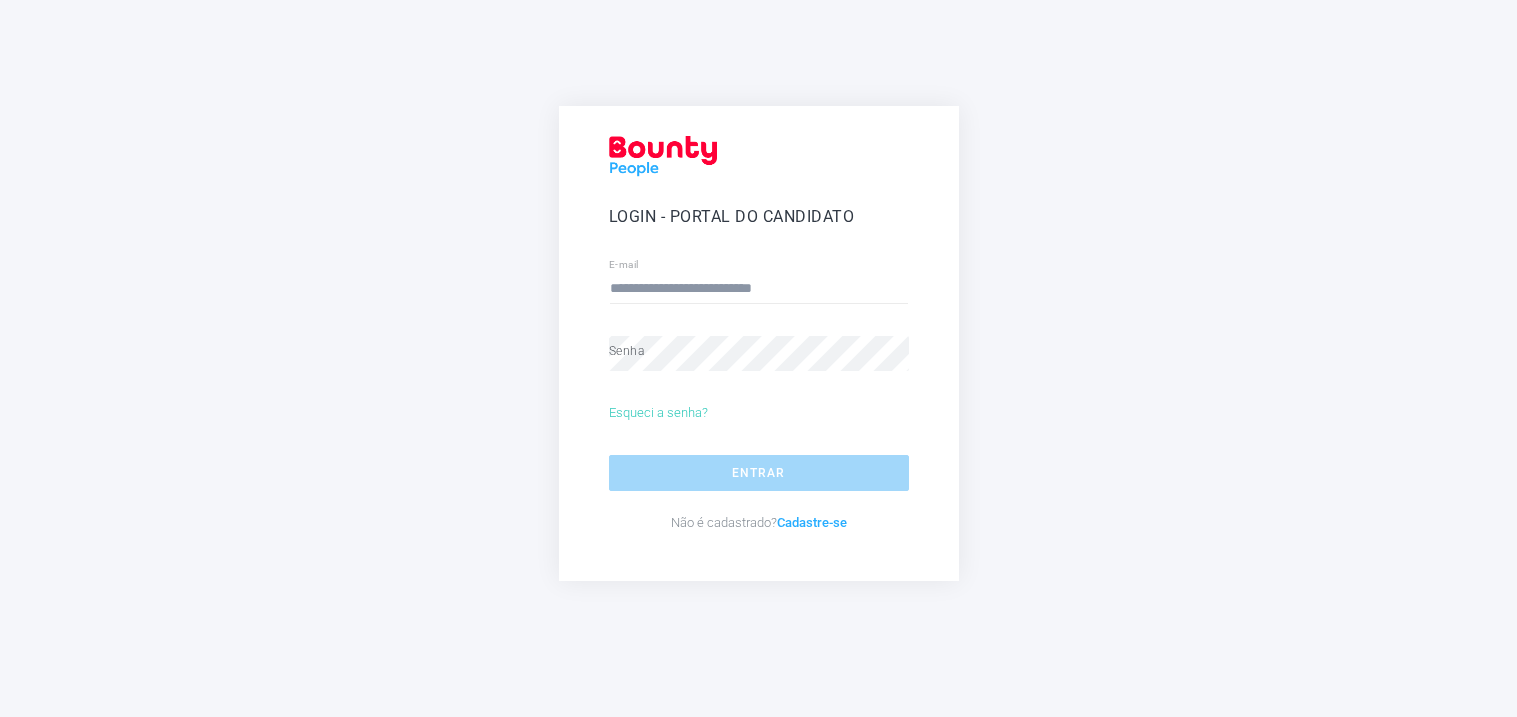 click on "Esqueci a senha?" at bounding box center [658, 413] 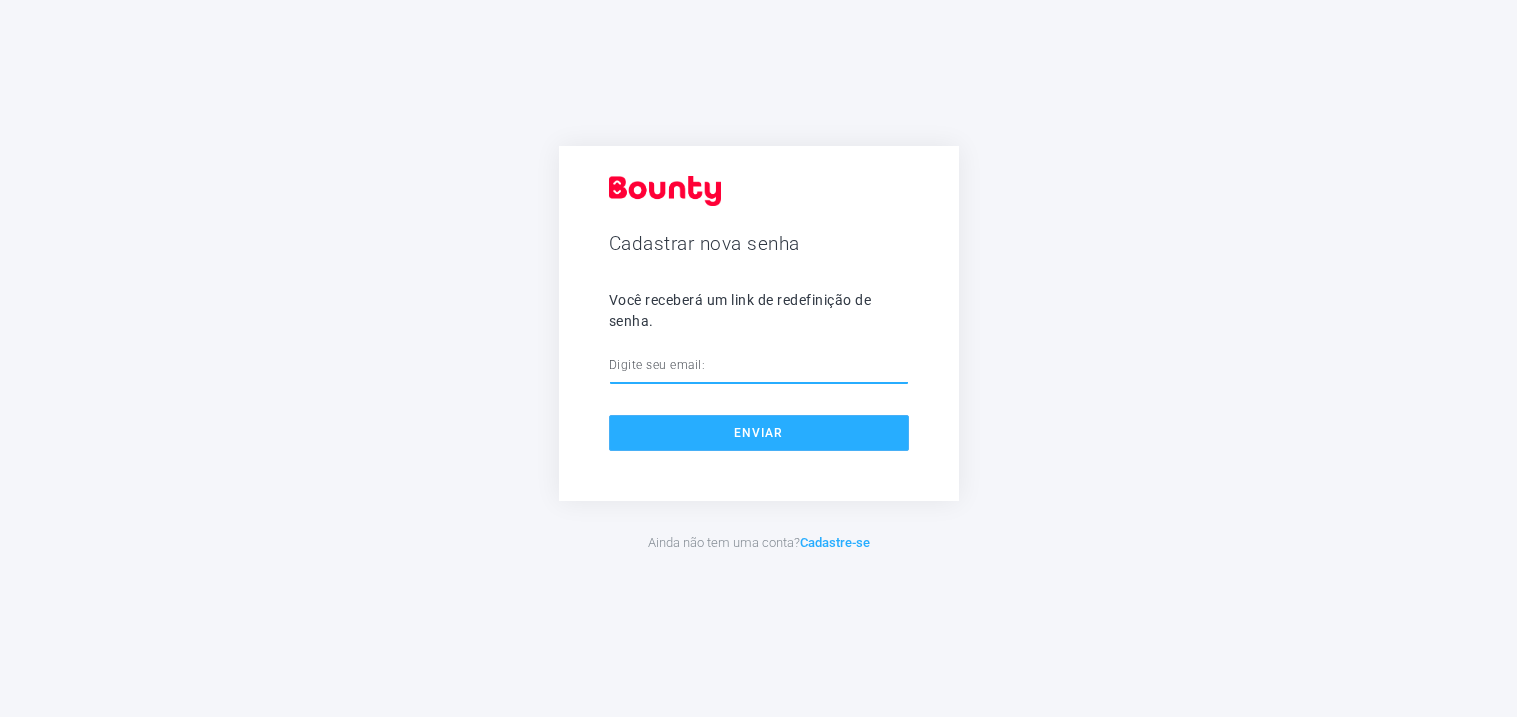 click on "Digite seu email:" at bounding box center [759, 367] 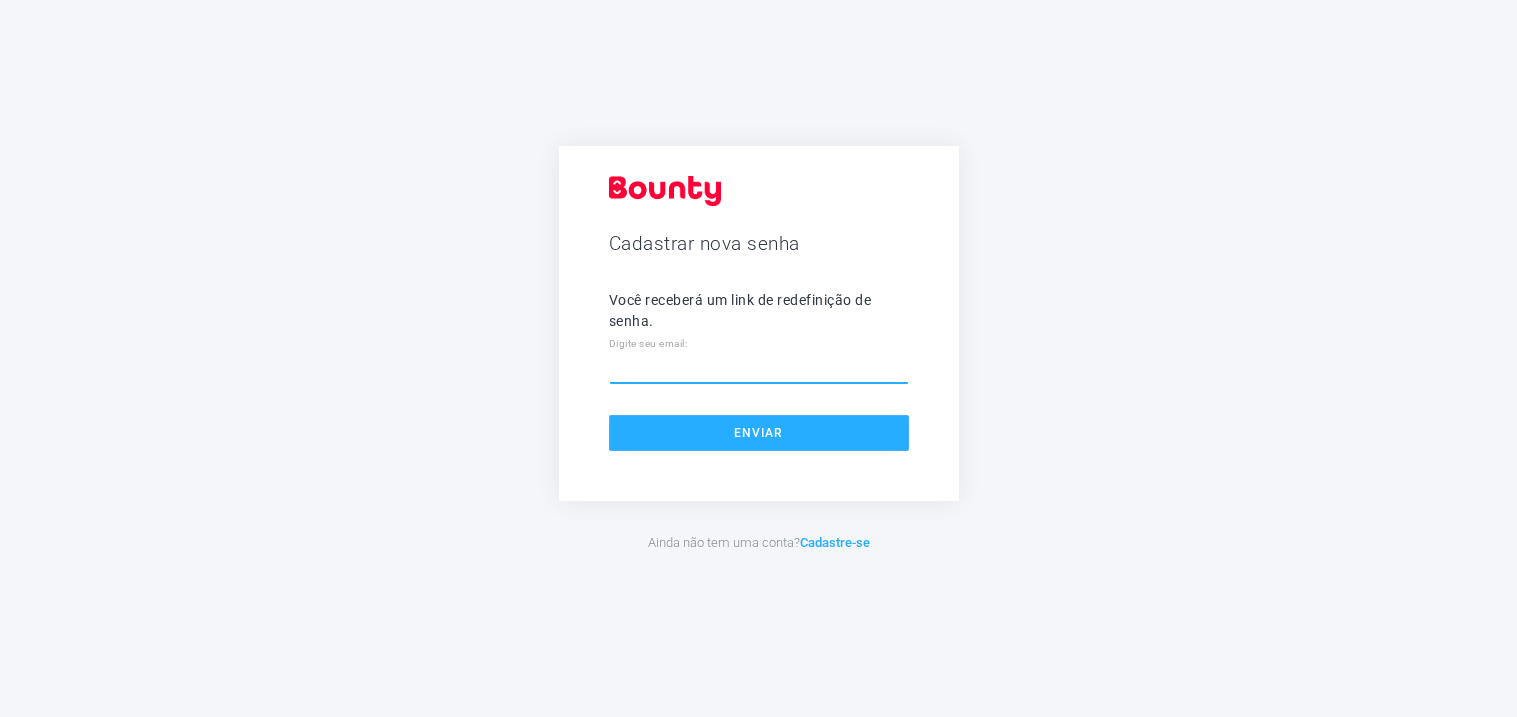 paste on "**********" 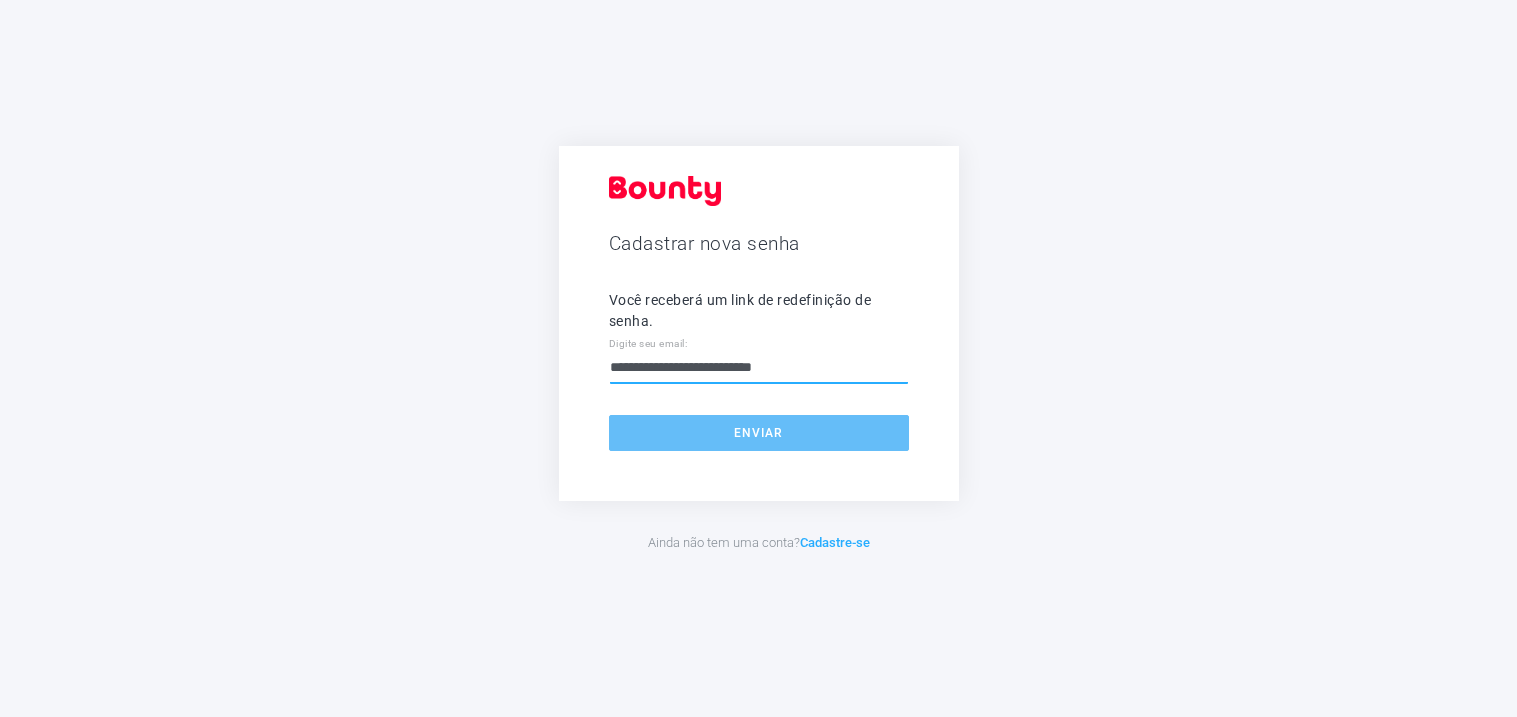 type on "**********" 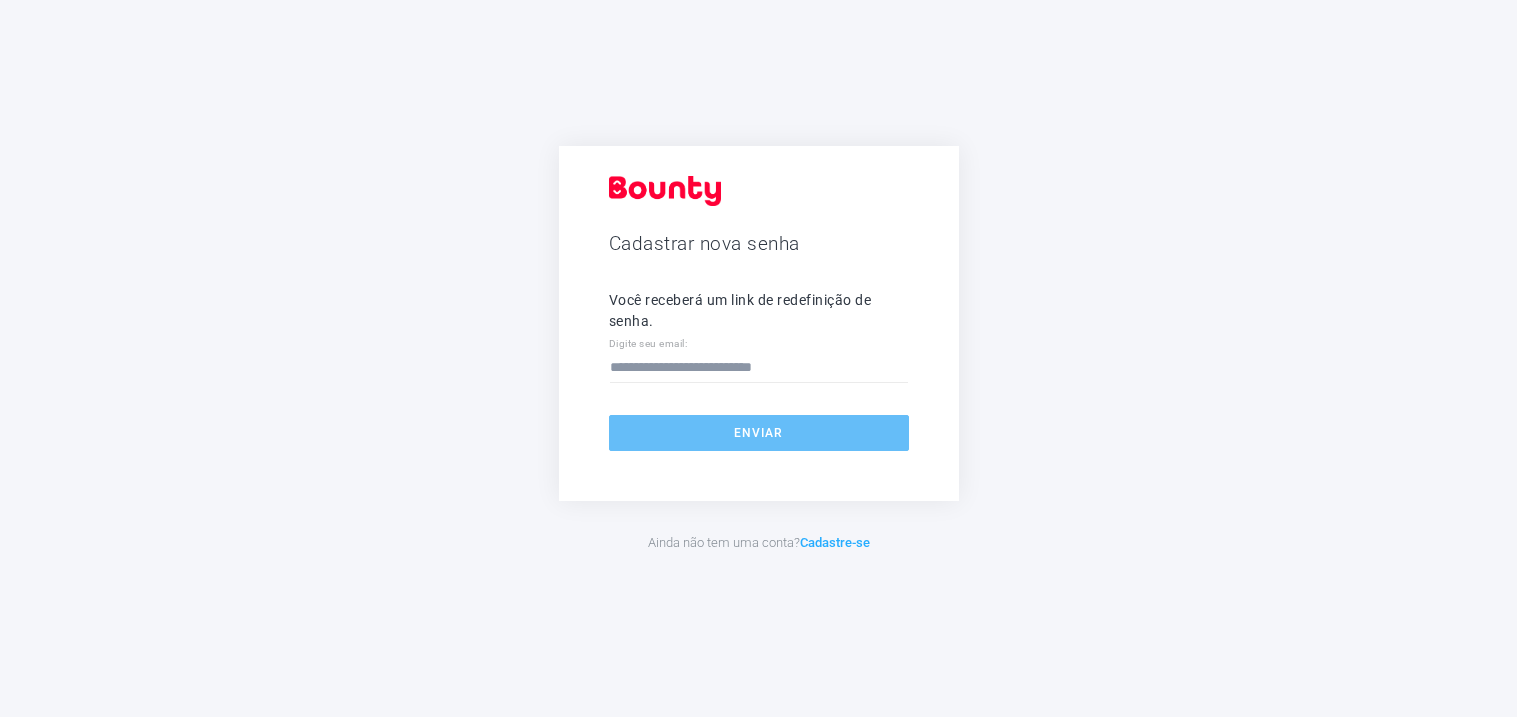 click on "Enviar" at bounding box center [759, 433] 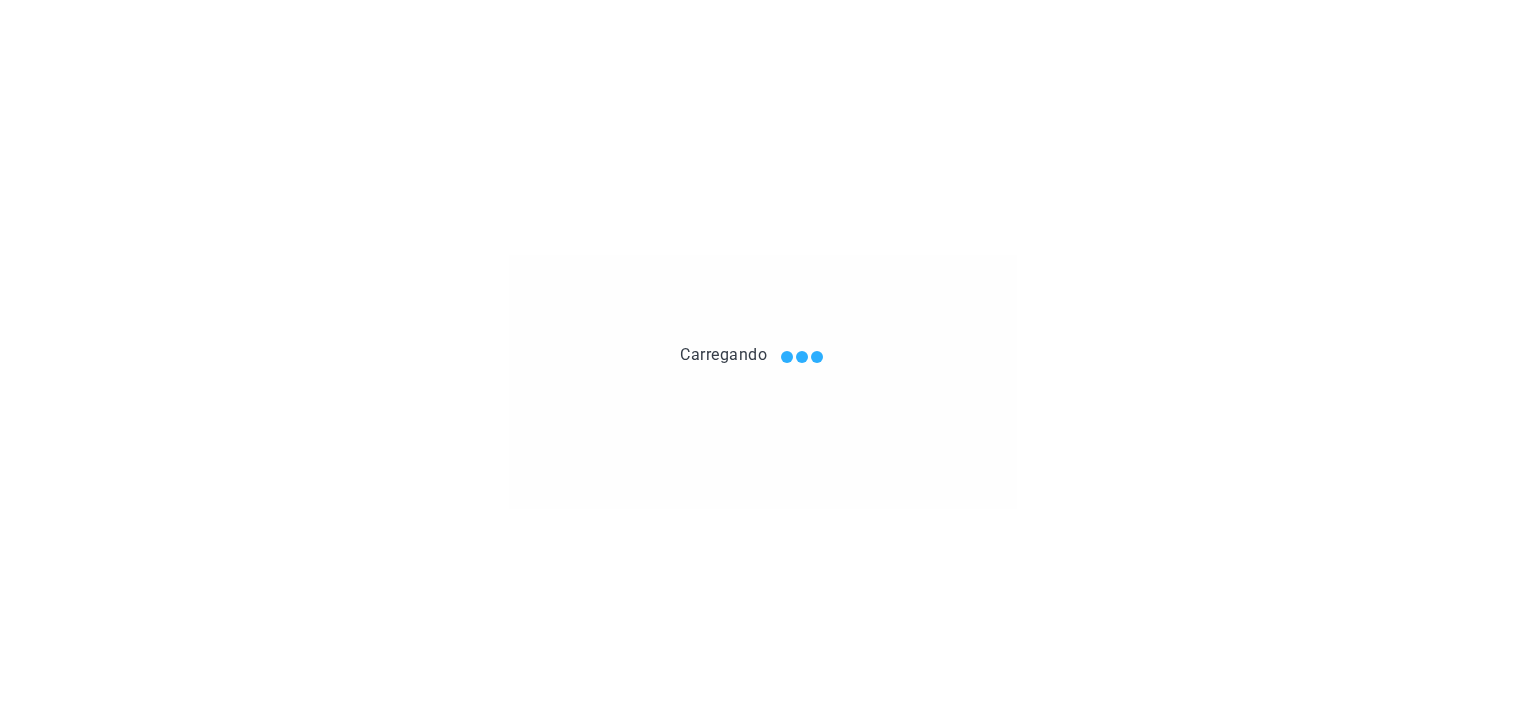 scroll, scrollTop: 0, scrollLeft: 0, axis: both 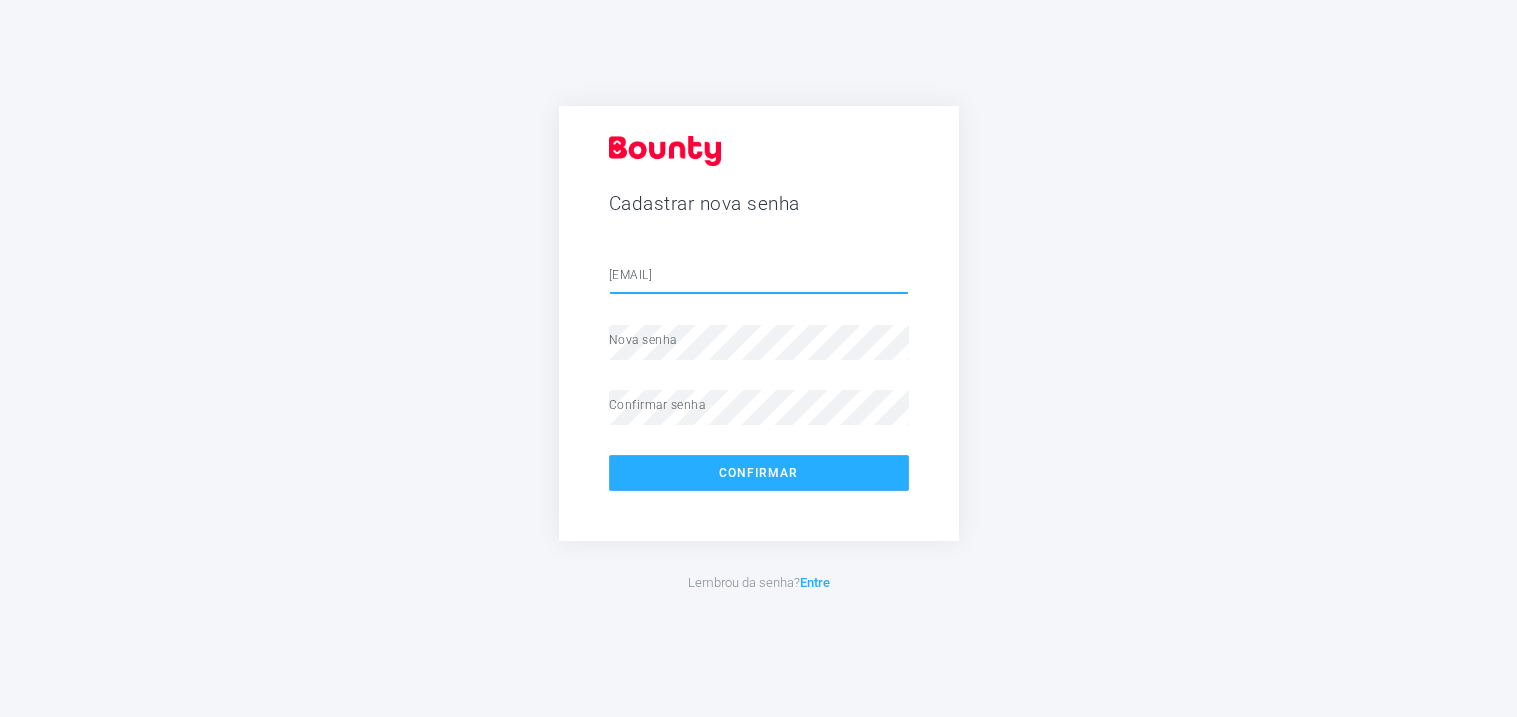click on "[EMAIL]" at bounding box center [759, 277] 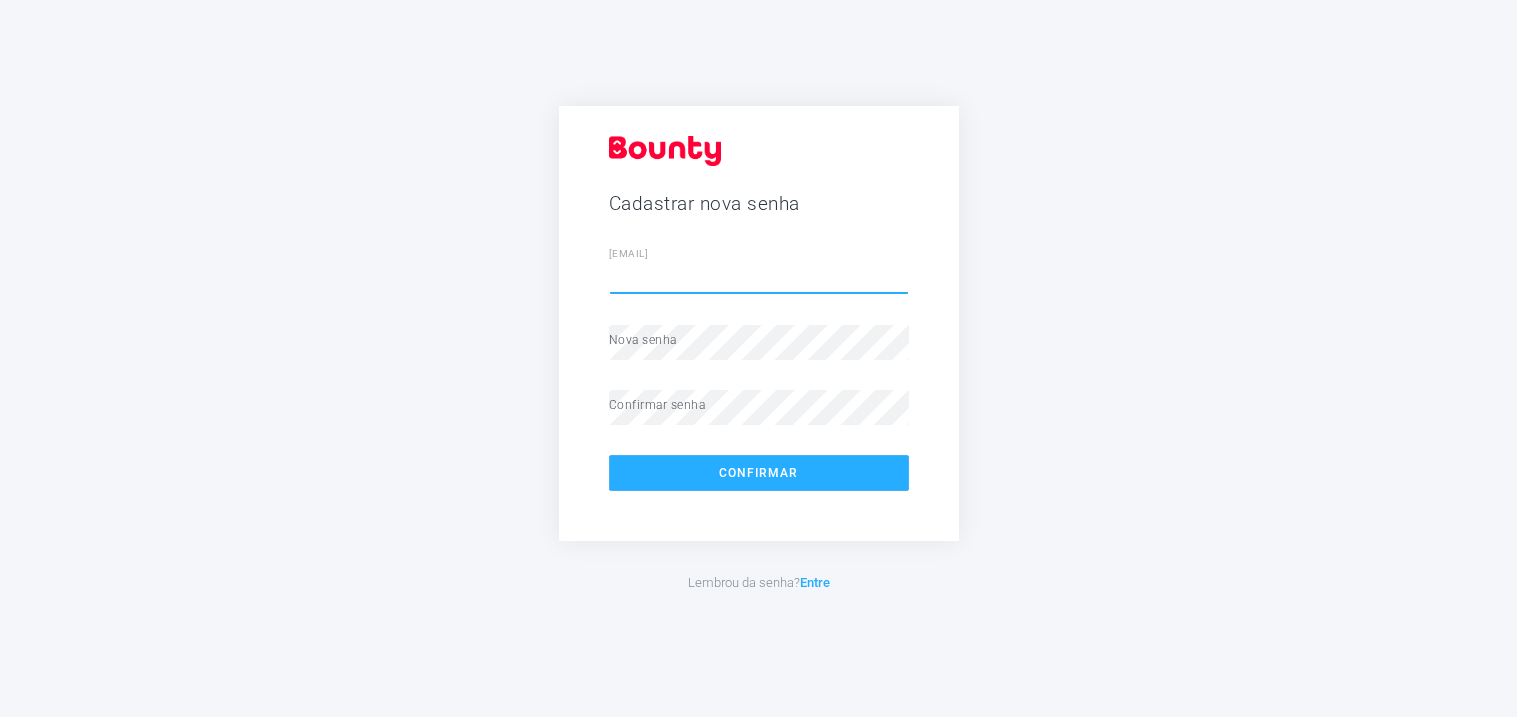 paste on "**********" 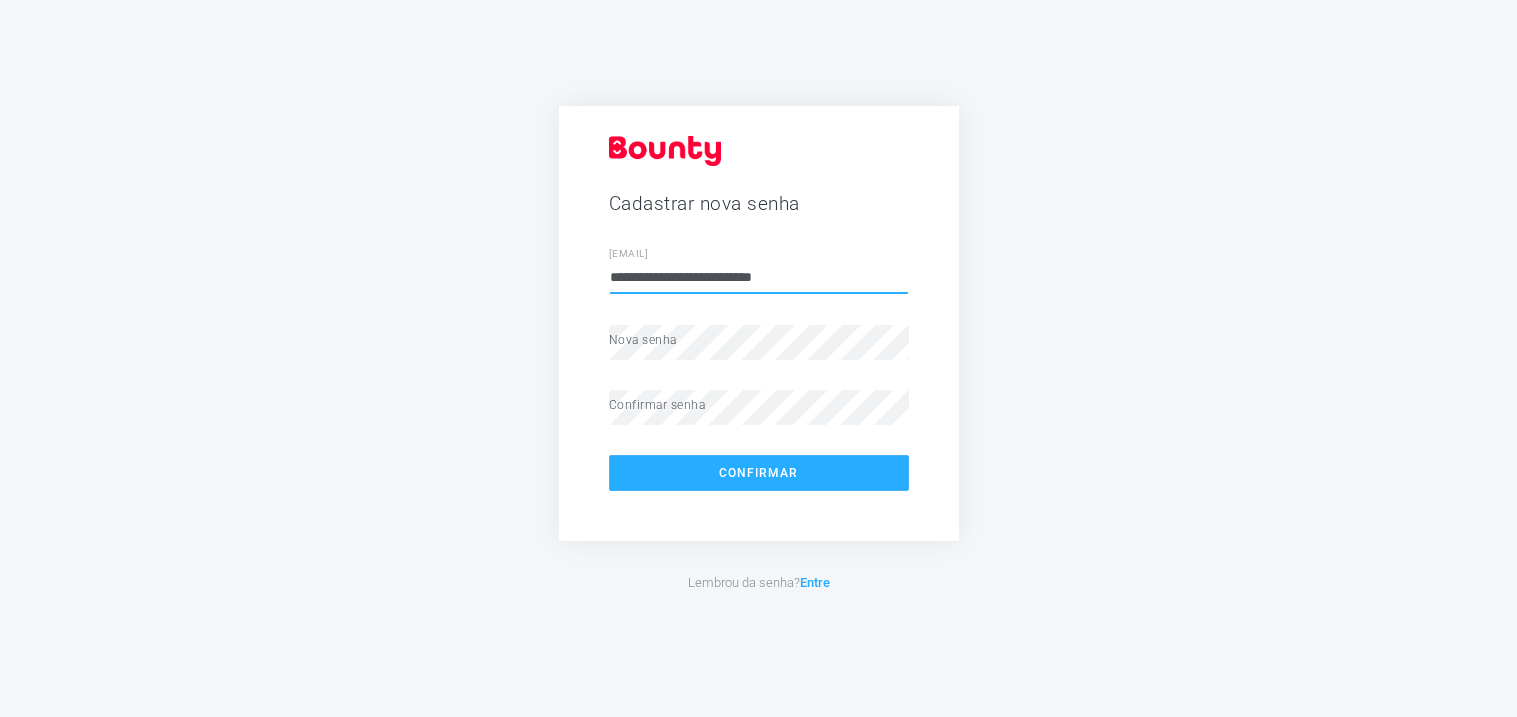 type on "**********" 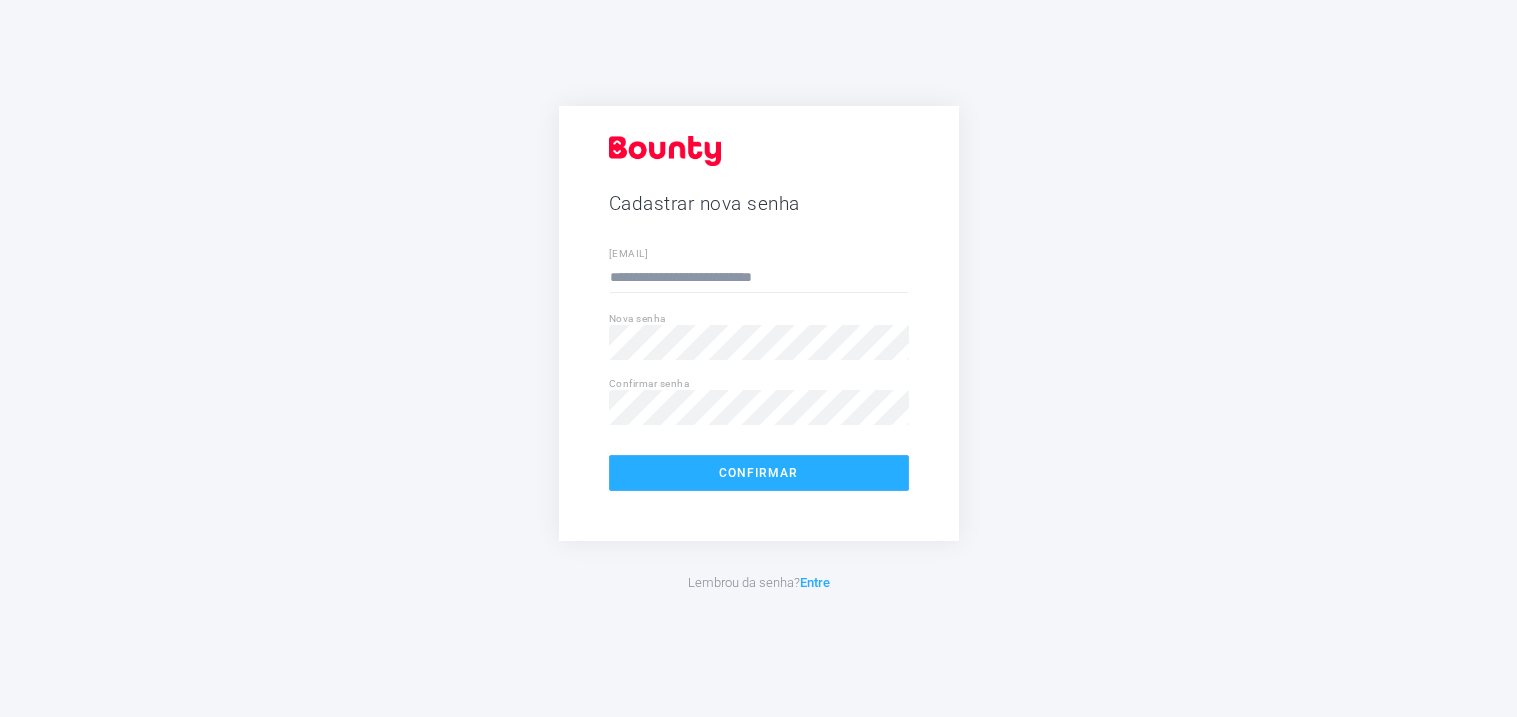 click on "Confirmar" at bounding box center (759, 473) 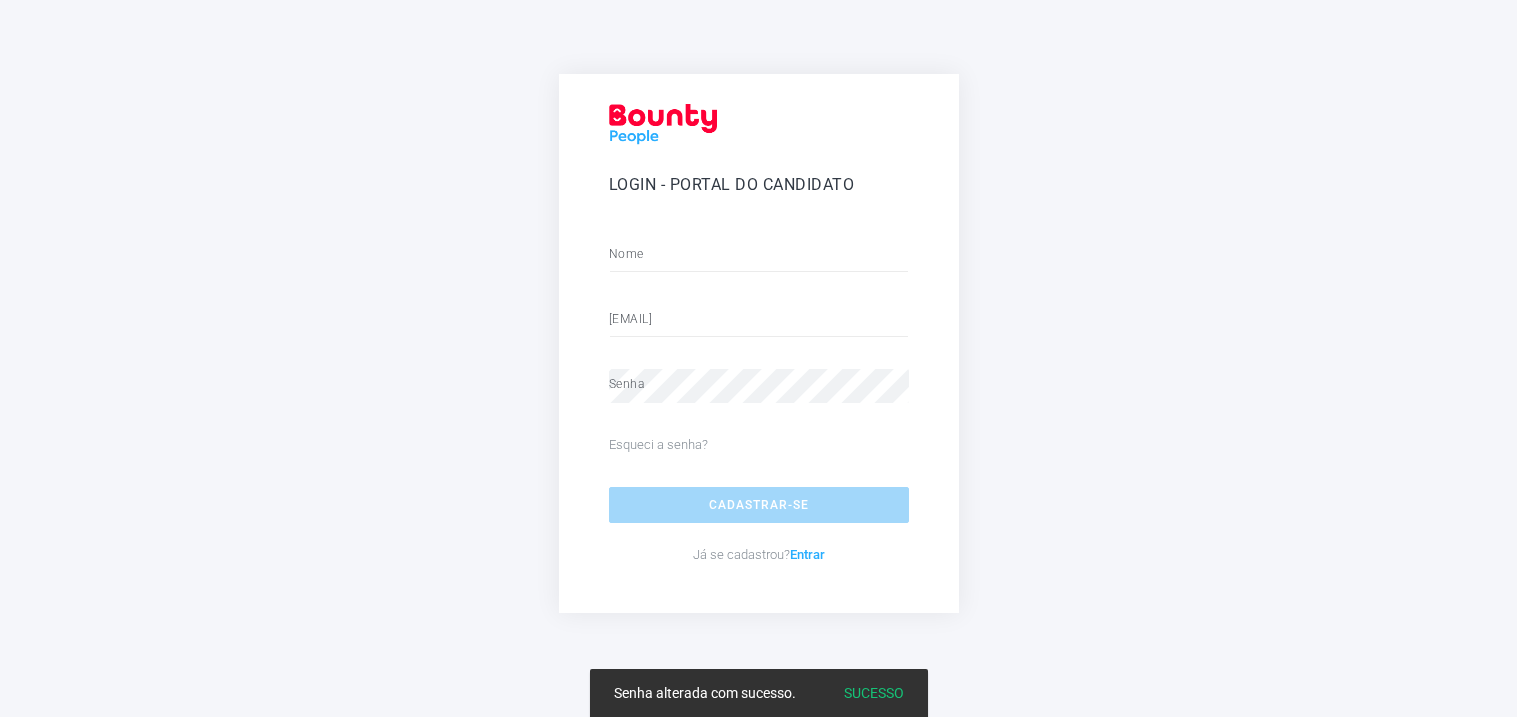click on "Entrar" at bounding box center [807, 554] 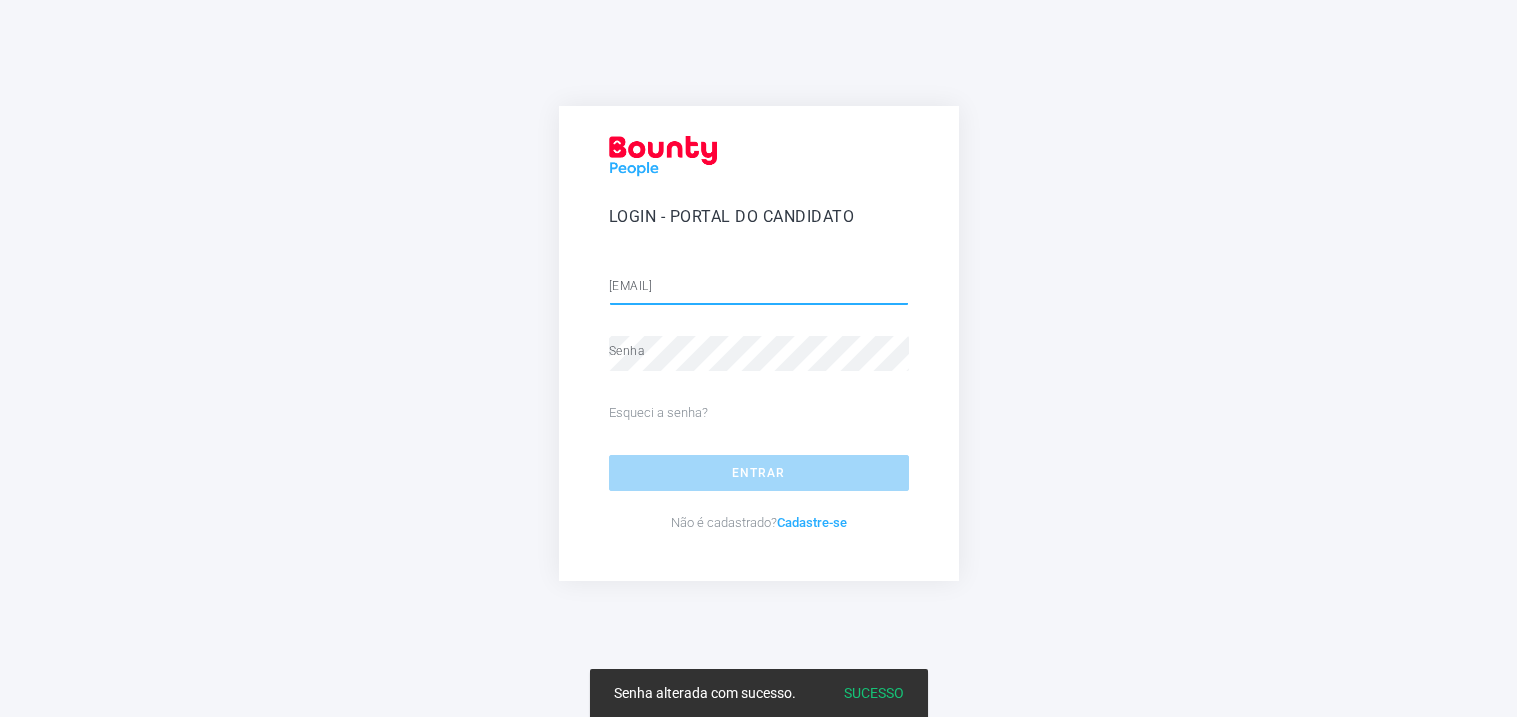 click at bounding box center [759, 288] 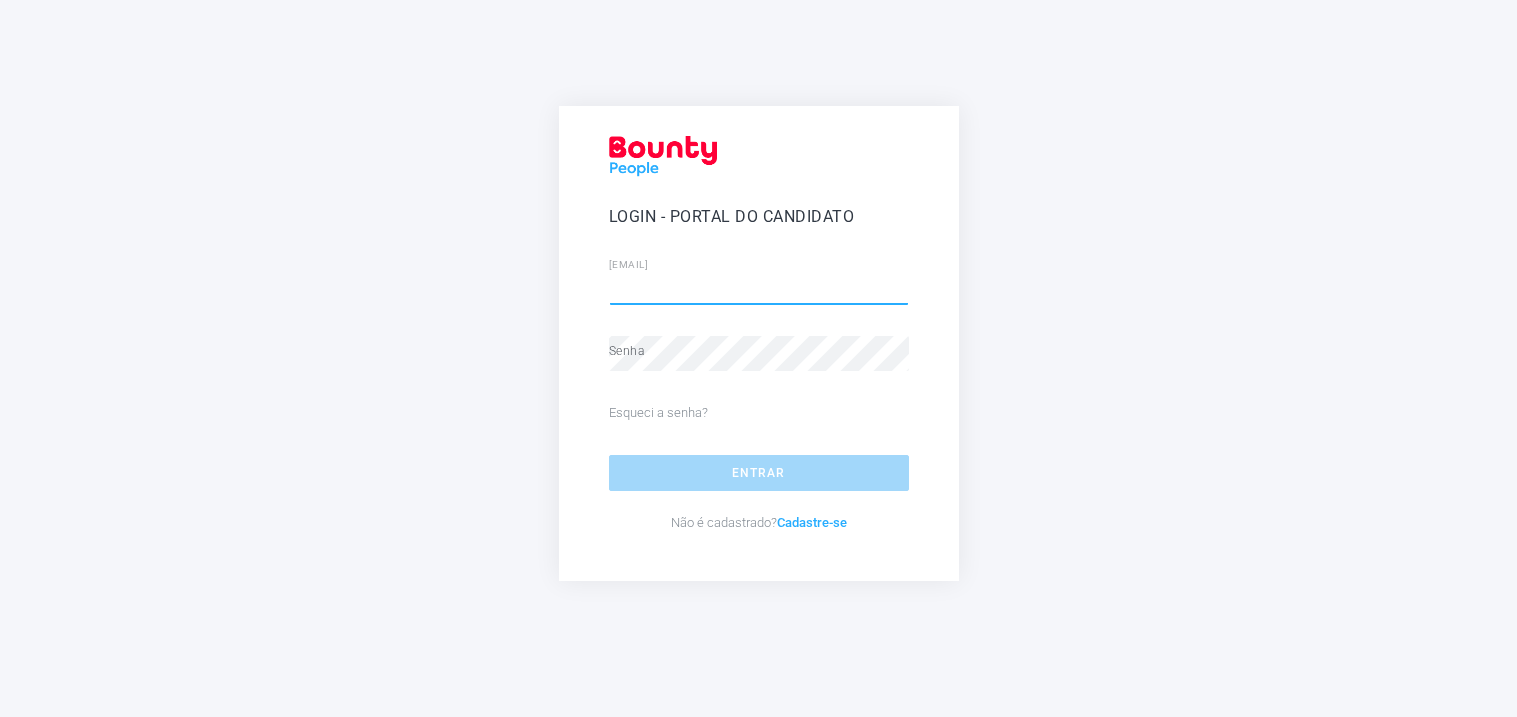 paste on "**********" 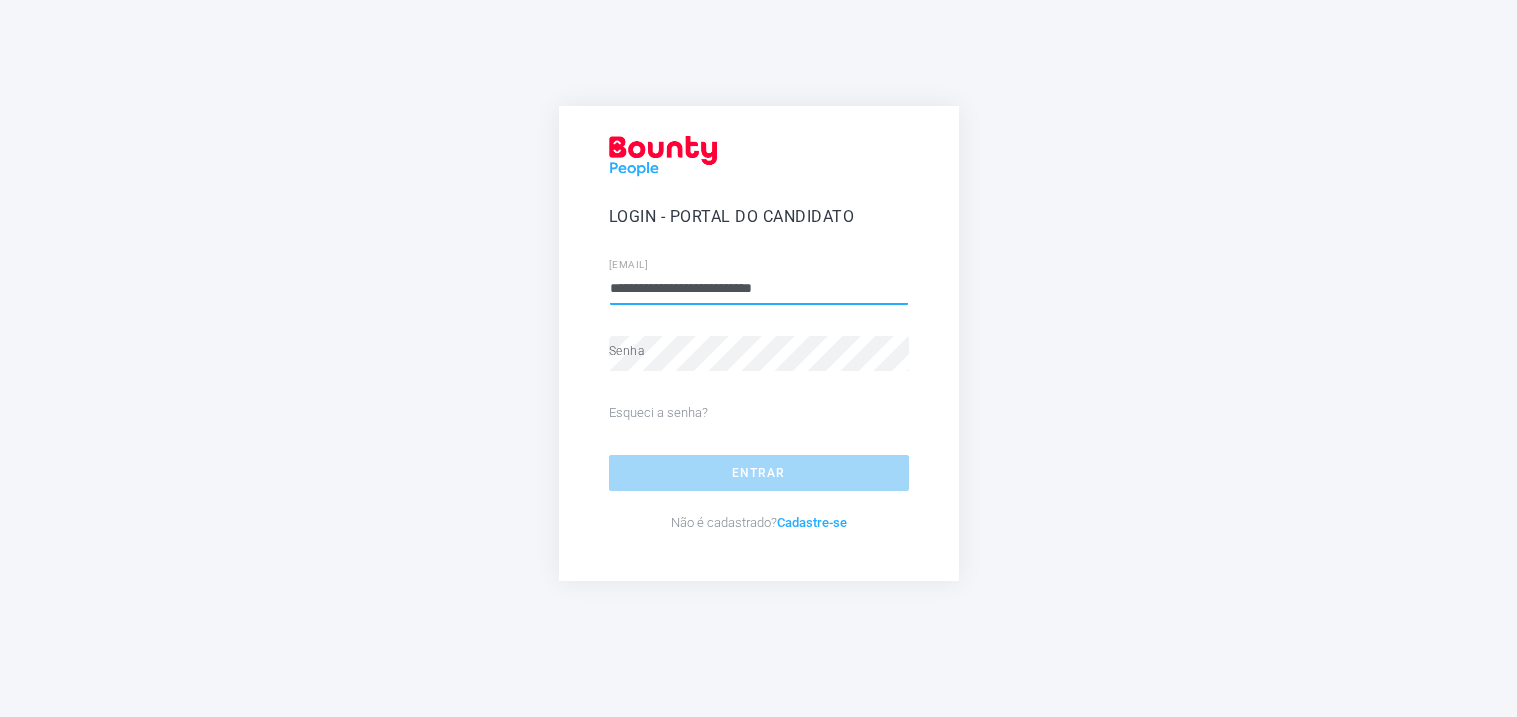 type on "**********" 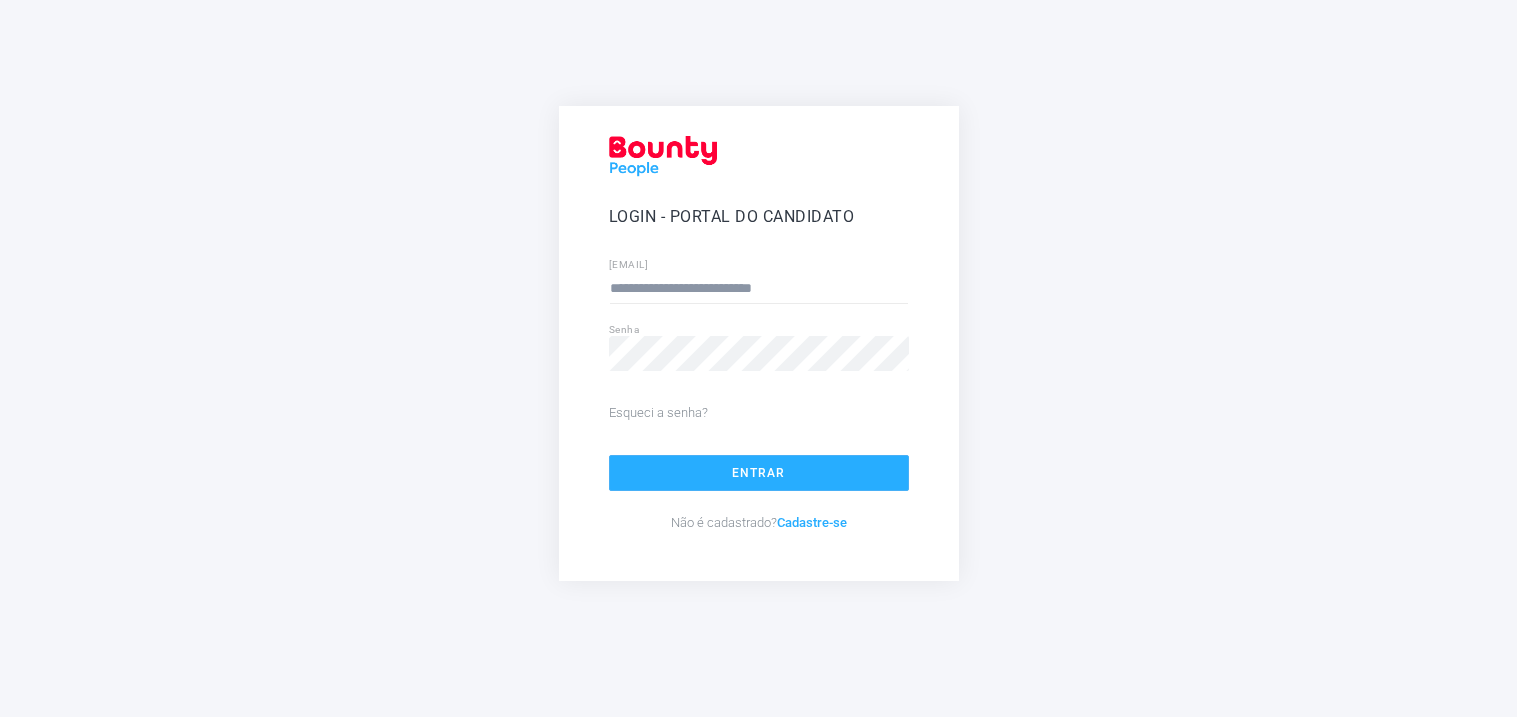 click on "Entrar" at bounding box center (759, 473) 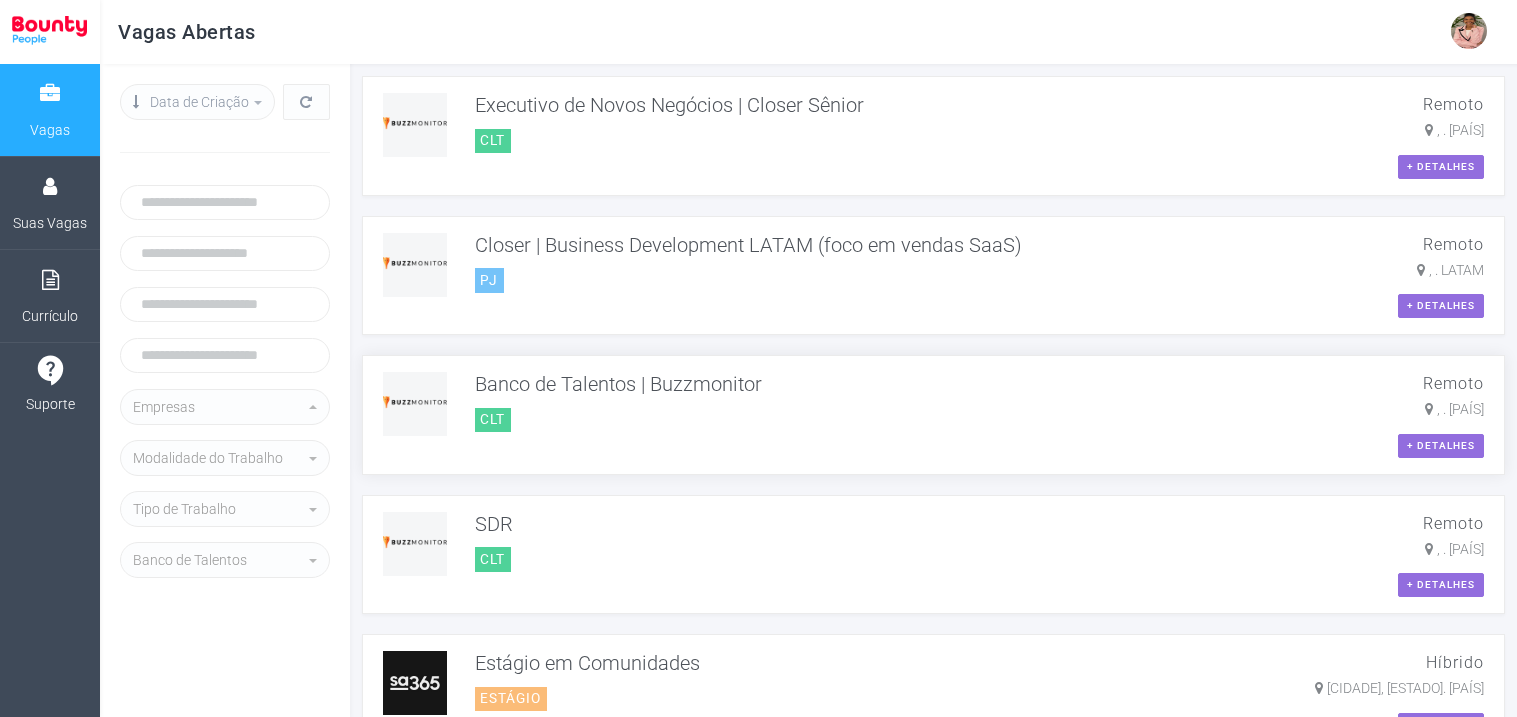 click on "Banco de Talentos | Buzzmonitor
CLT
Remoto
, .
[PAÍS]
+ detalhes" at bounding box center [933, 415] 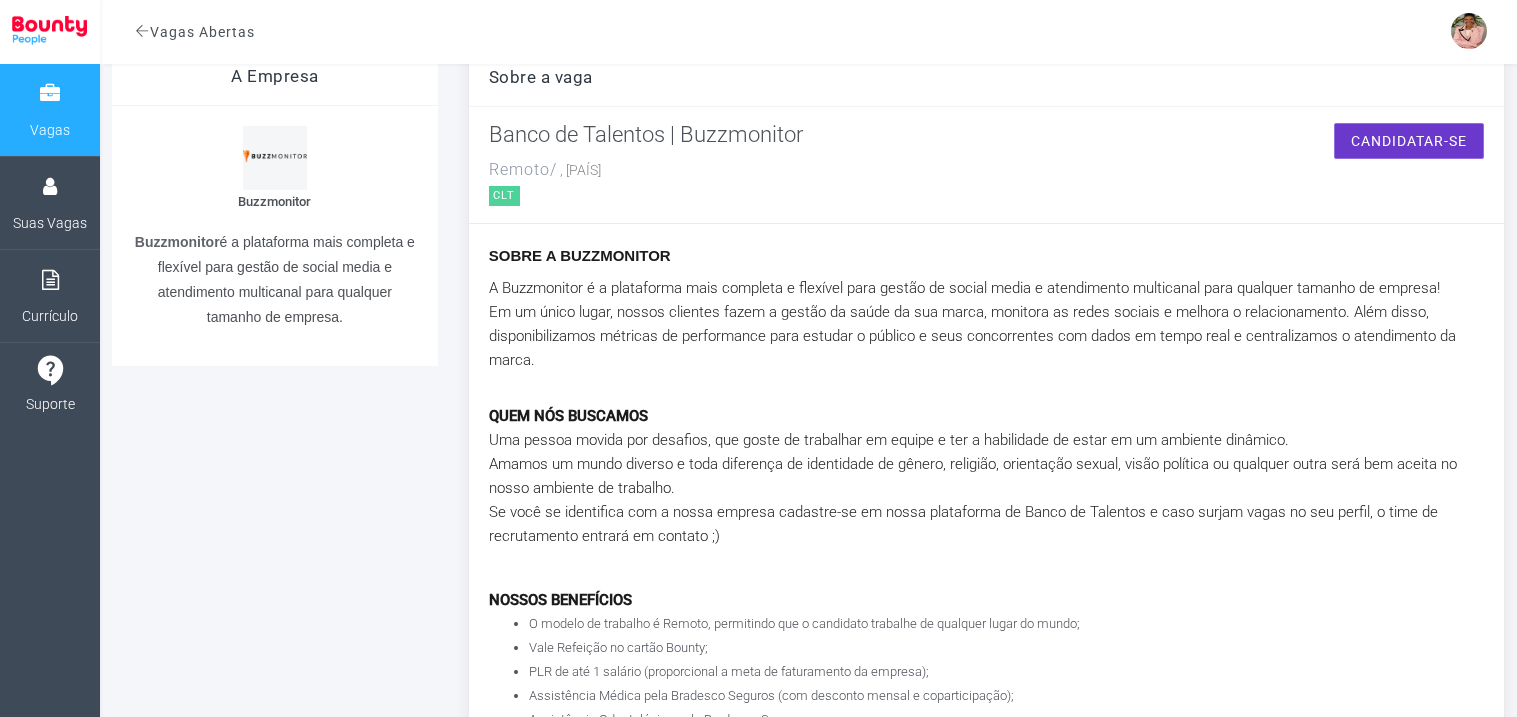scroll, scrollTop: 39, scrollLeft: 0, axis: vertical 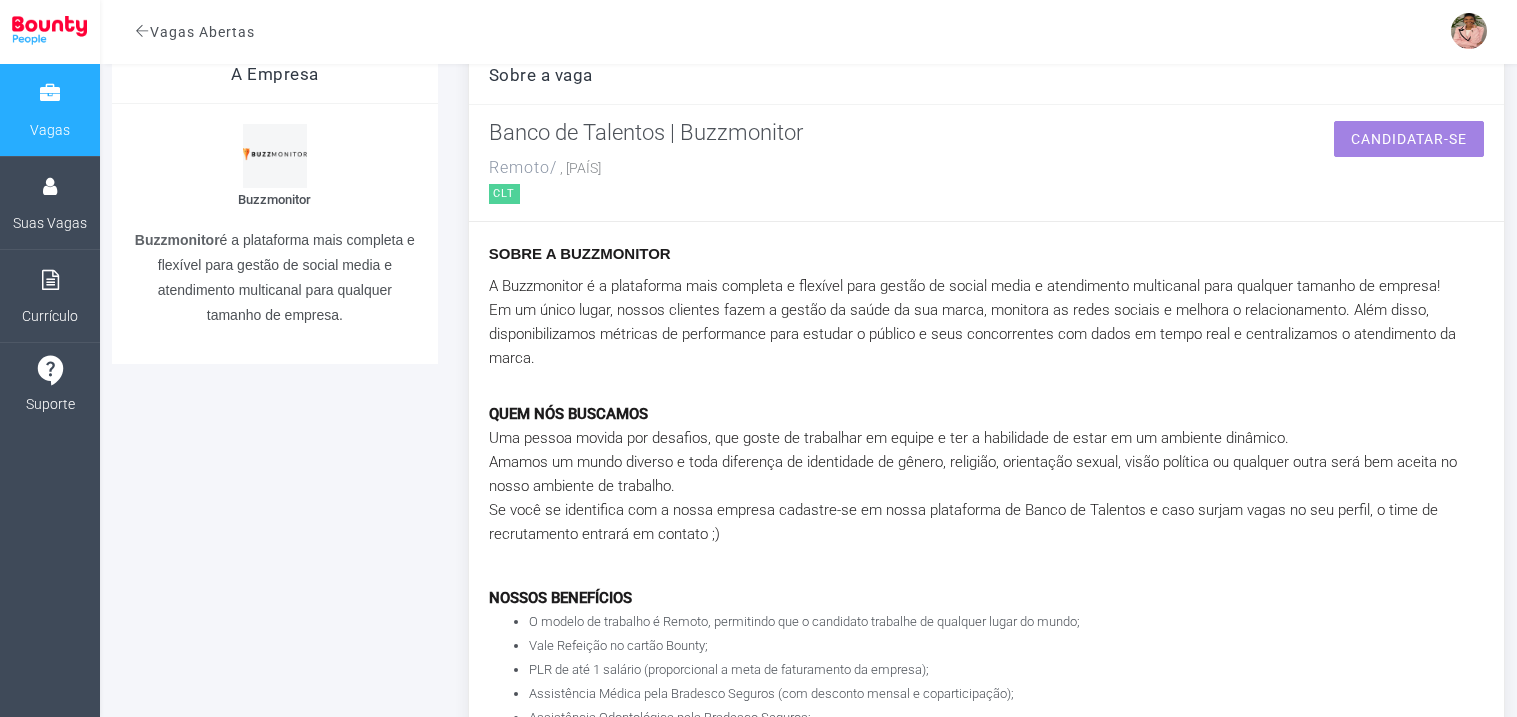 click on "CANDIDATAR-SE" at bounding box center (1409, 139) 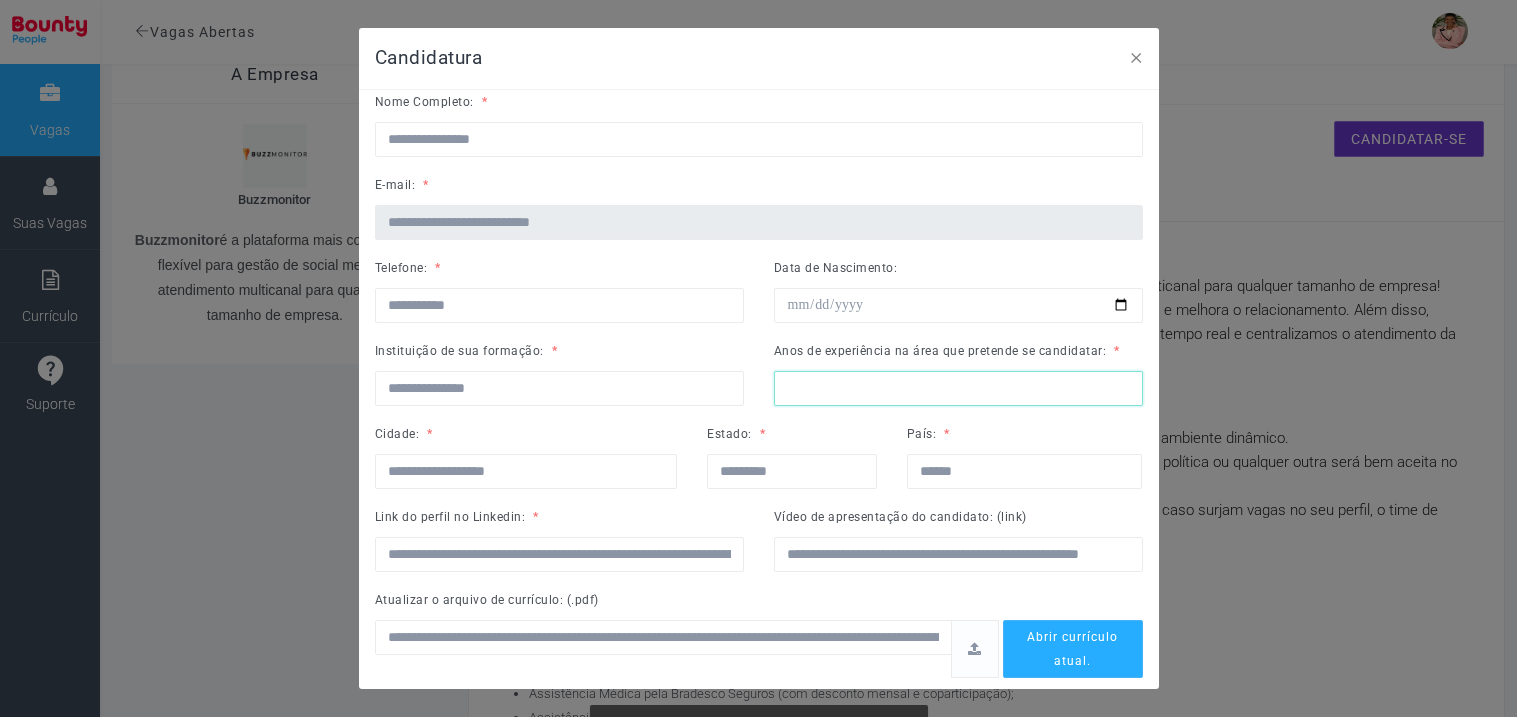 click on "*" at bounding box center [958, 388] 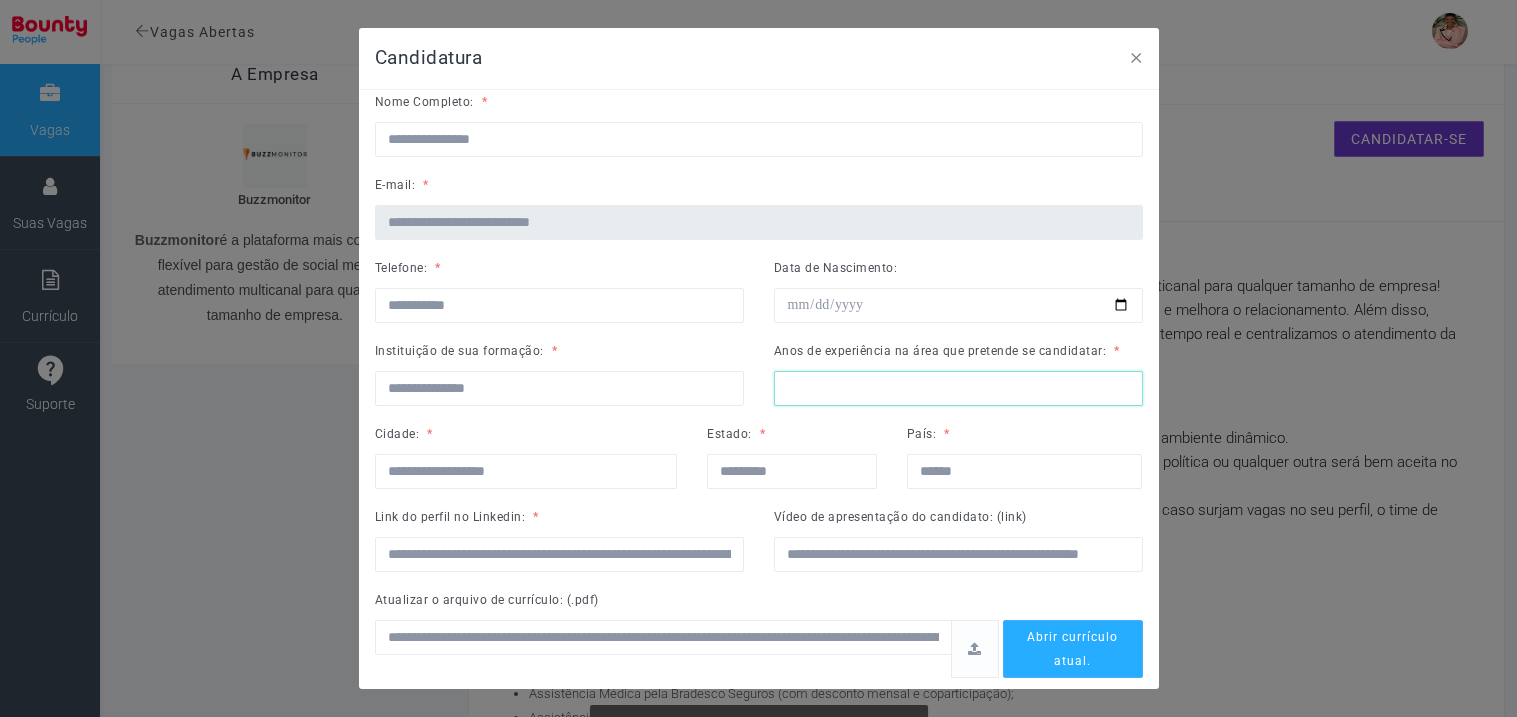 type on "*" 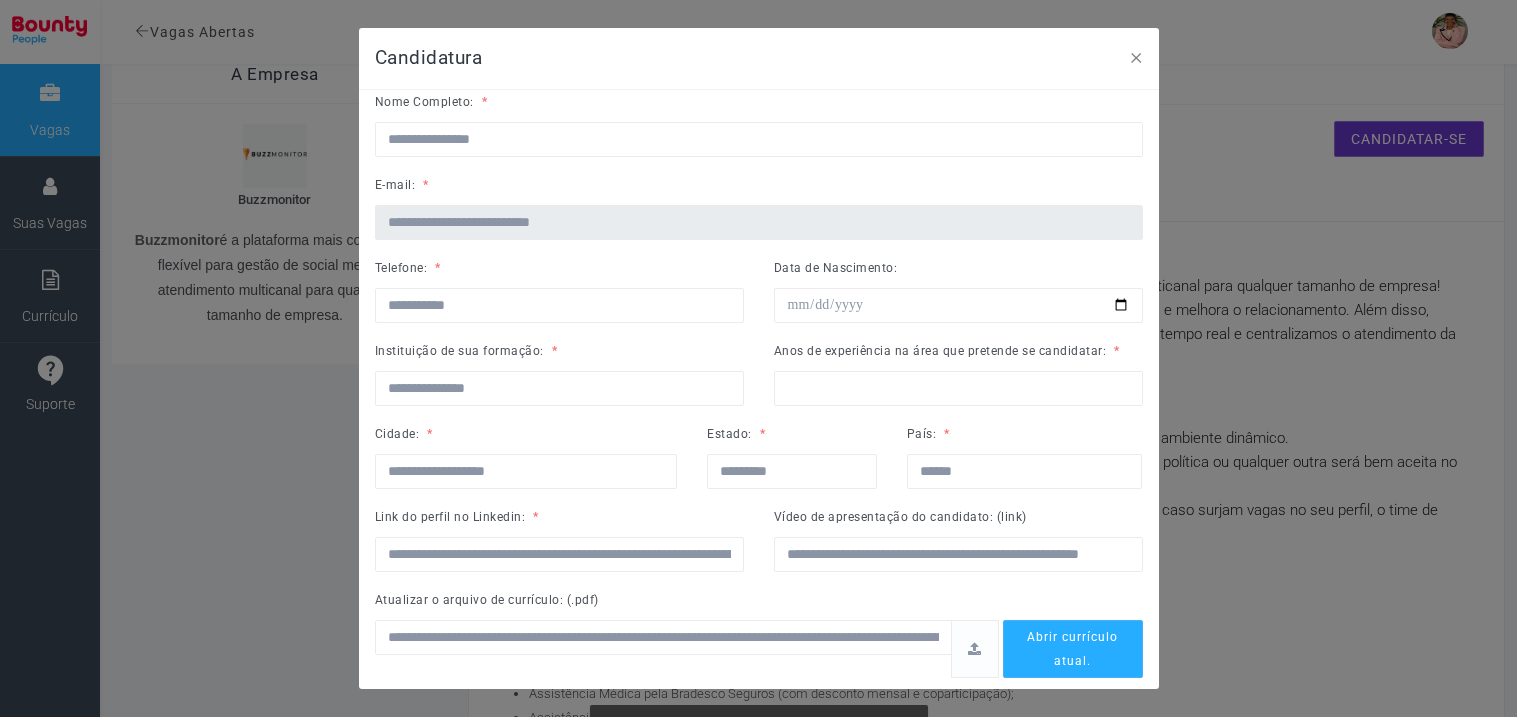 click on "**********" at bounding box center (958, 297) 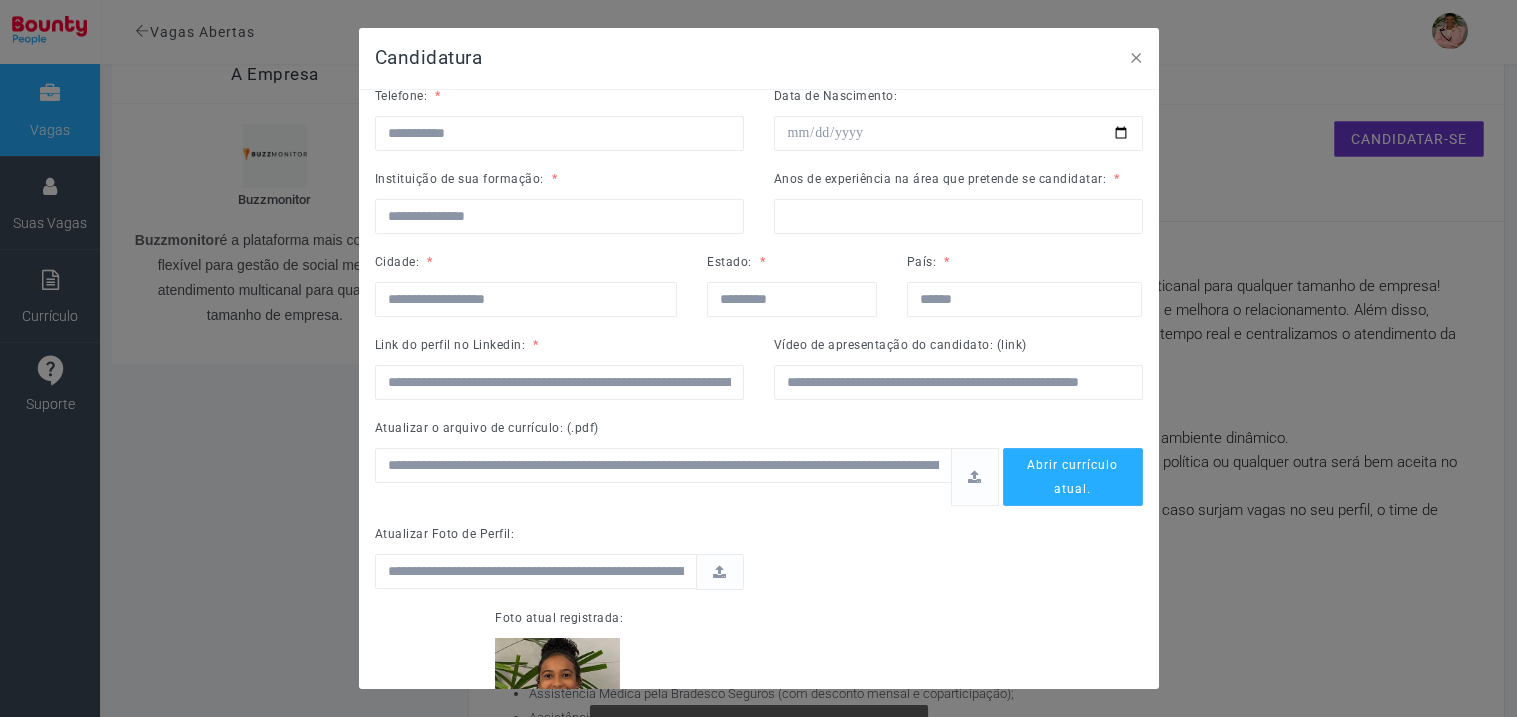 scroll, scrollTop: 320, scrollLeft: 0, axis: vertical 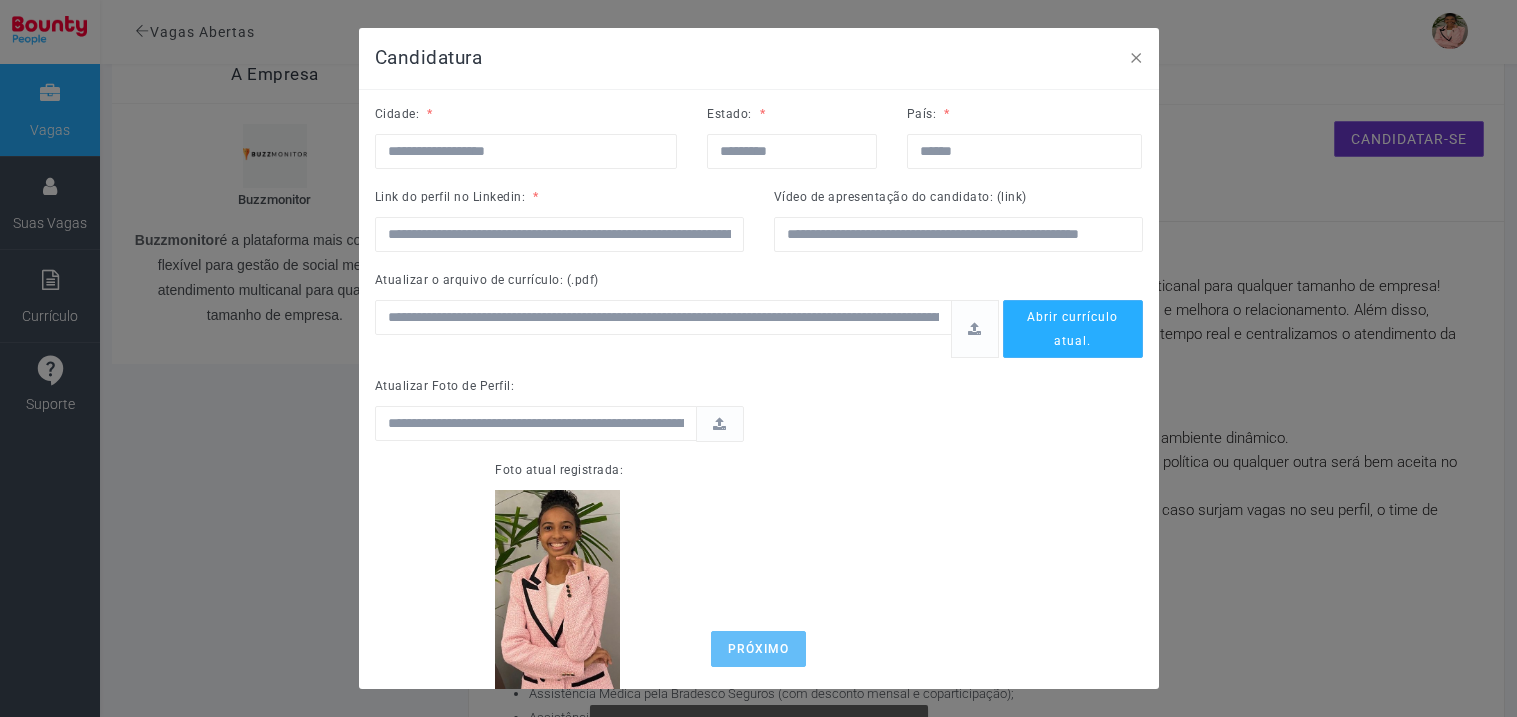 click on "Próximo" at bounding box center (758, 649) 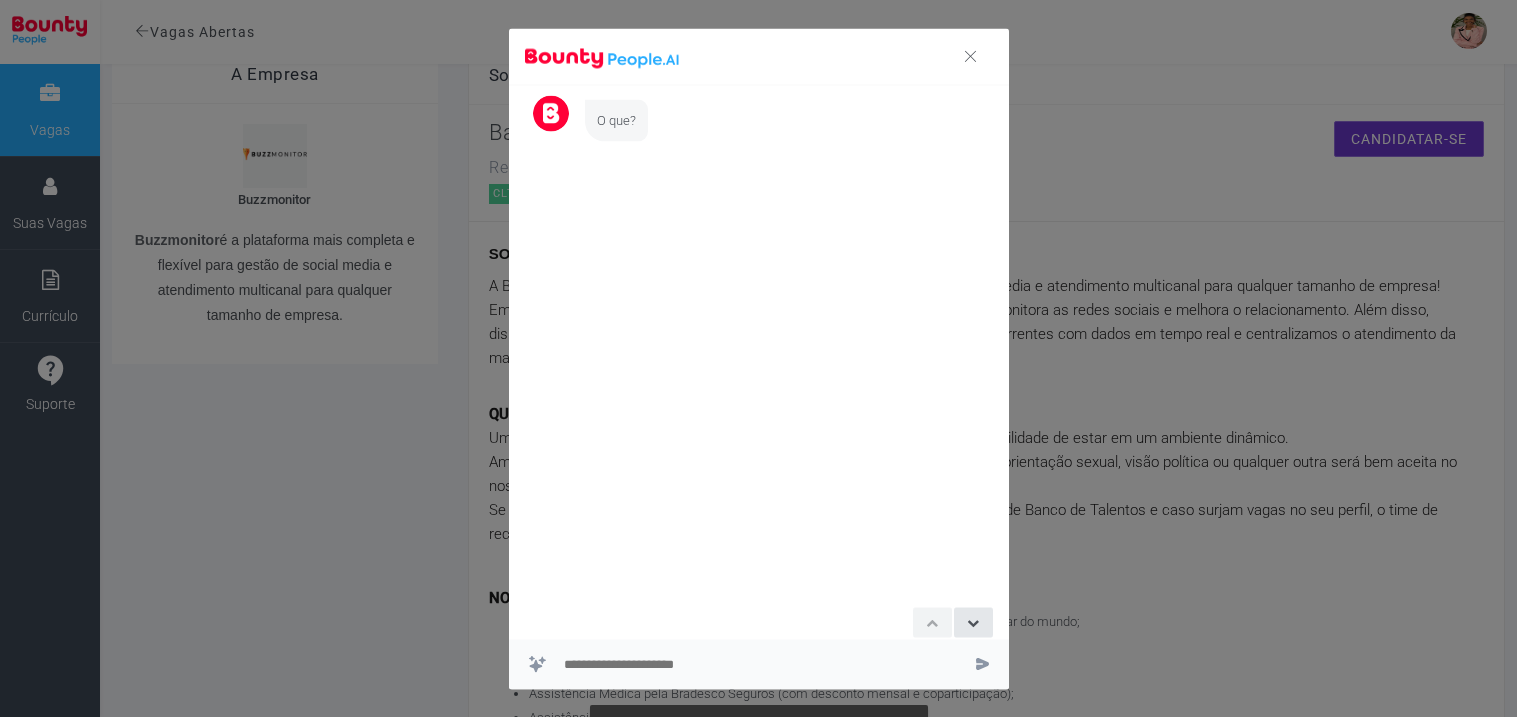 click at bounding box center (761, 664) 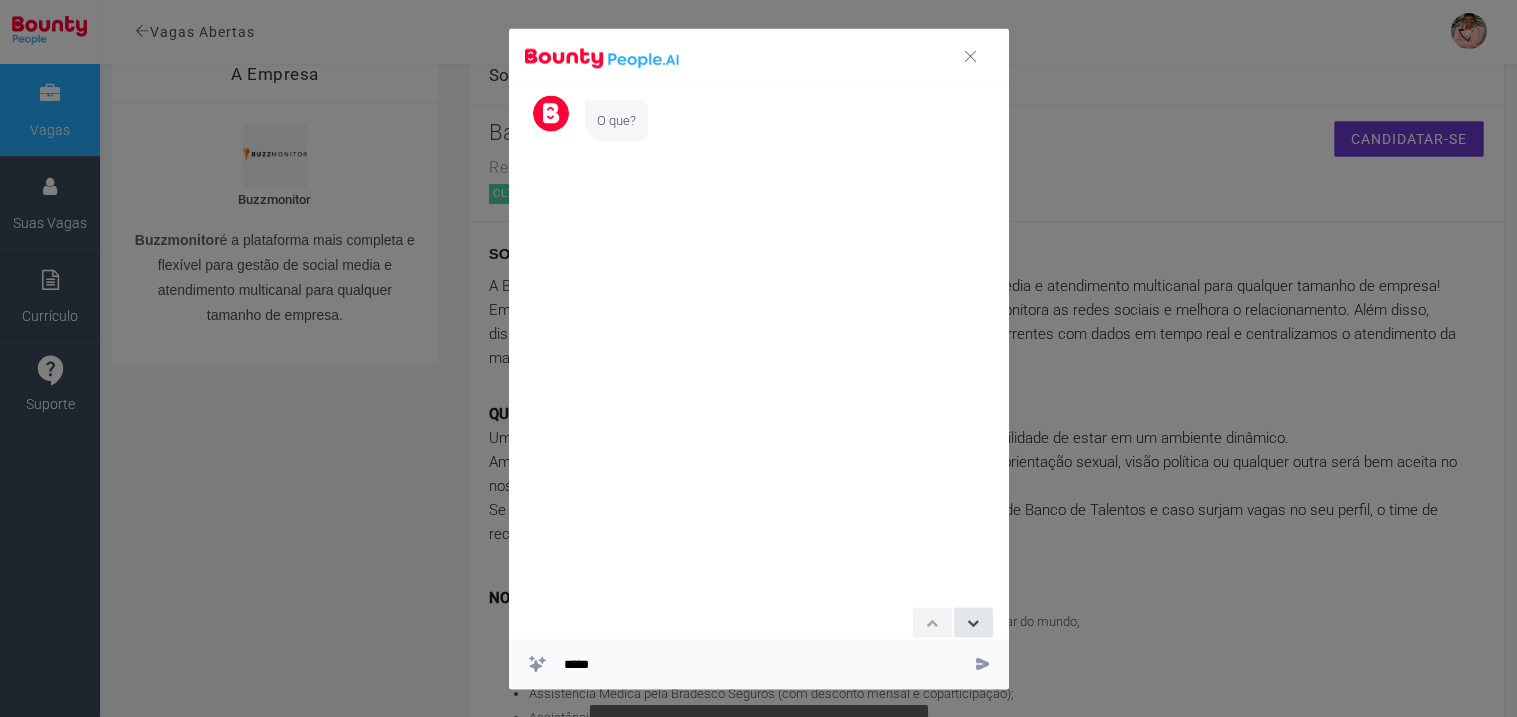 type on "*****" 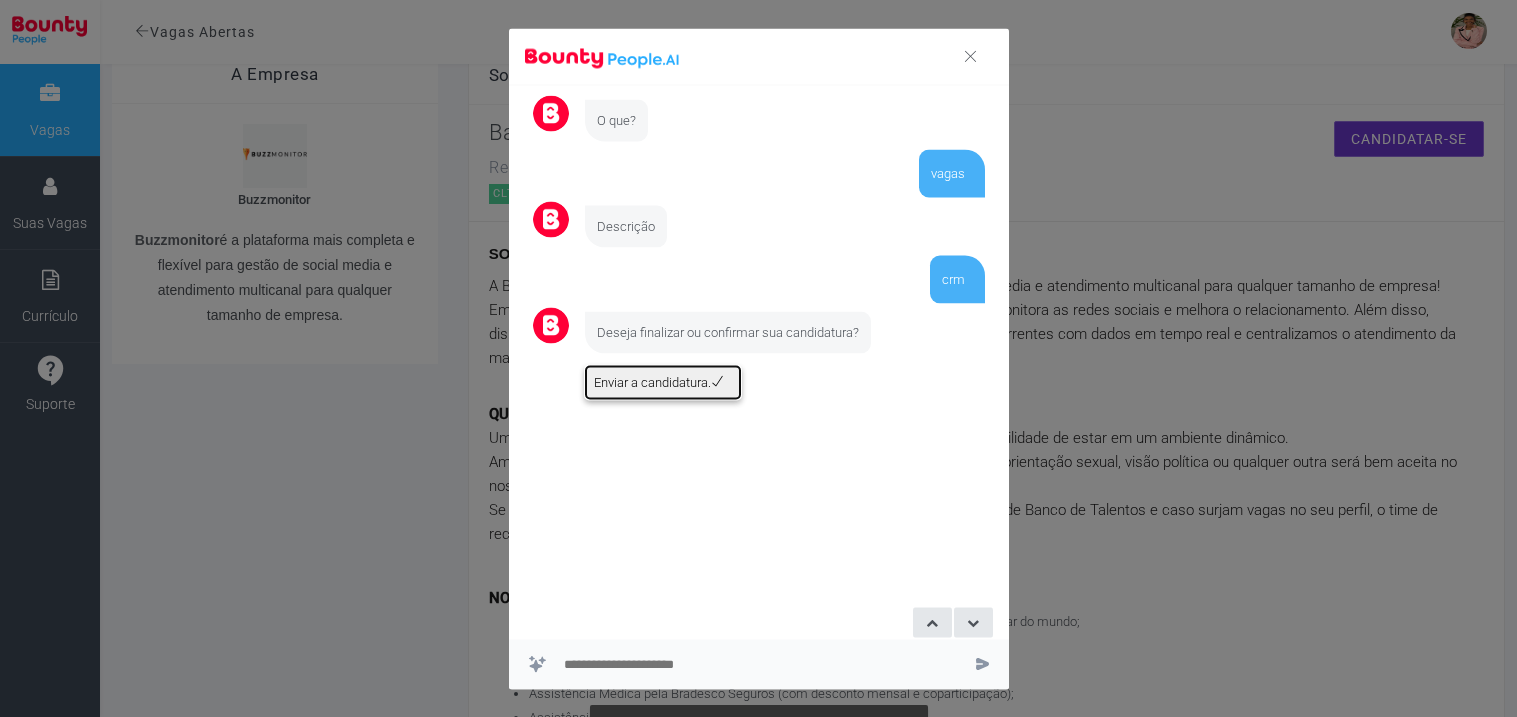 click on "Enviar a candidatura." at bounding box center (663, 383) 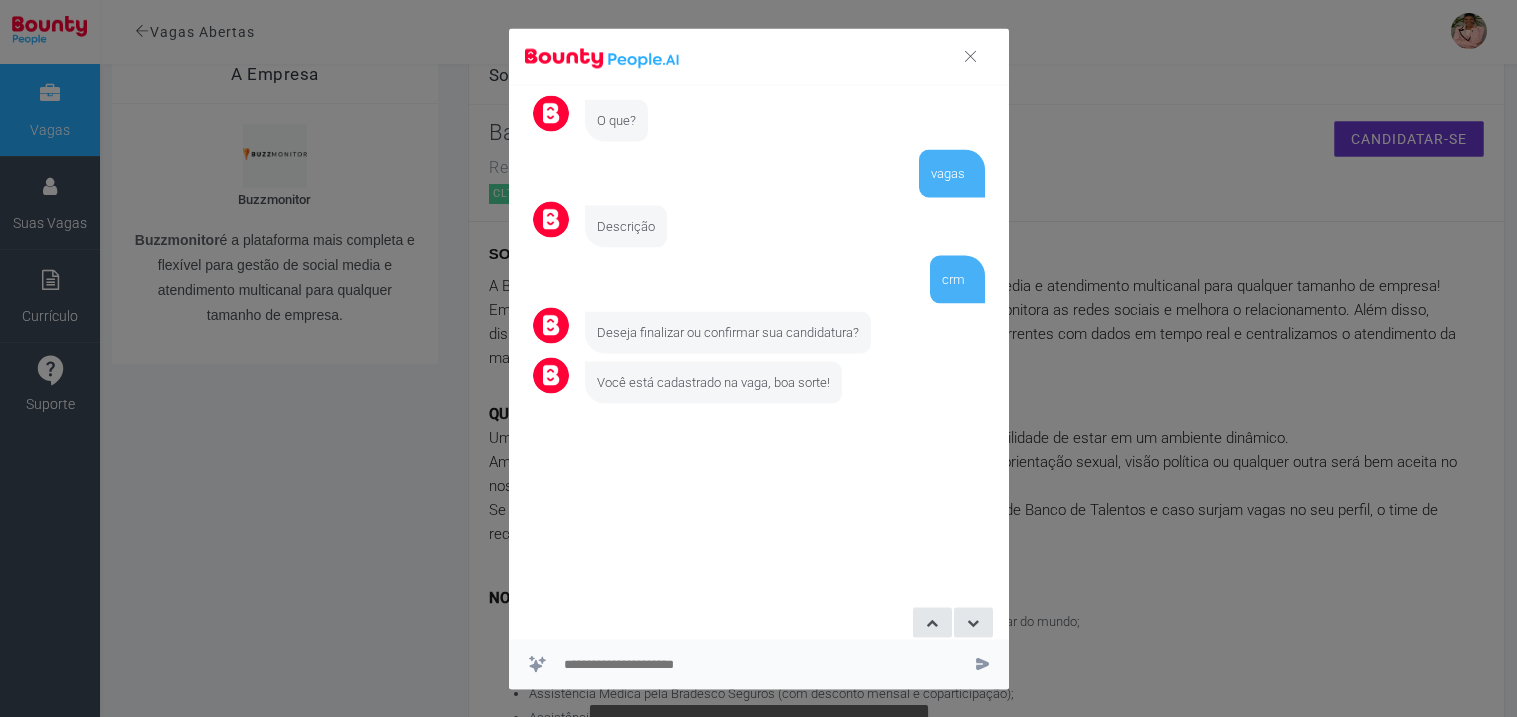 click at bounding box center (970, 56) 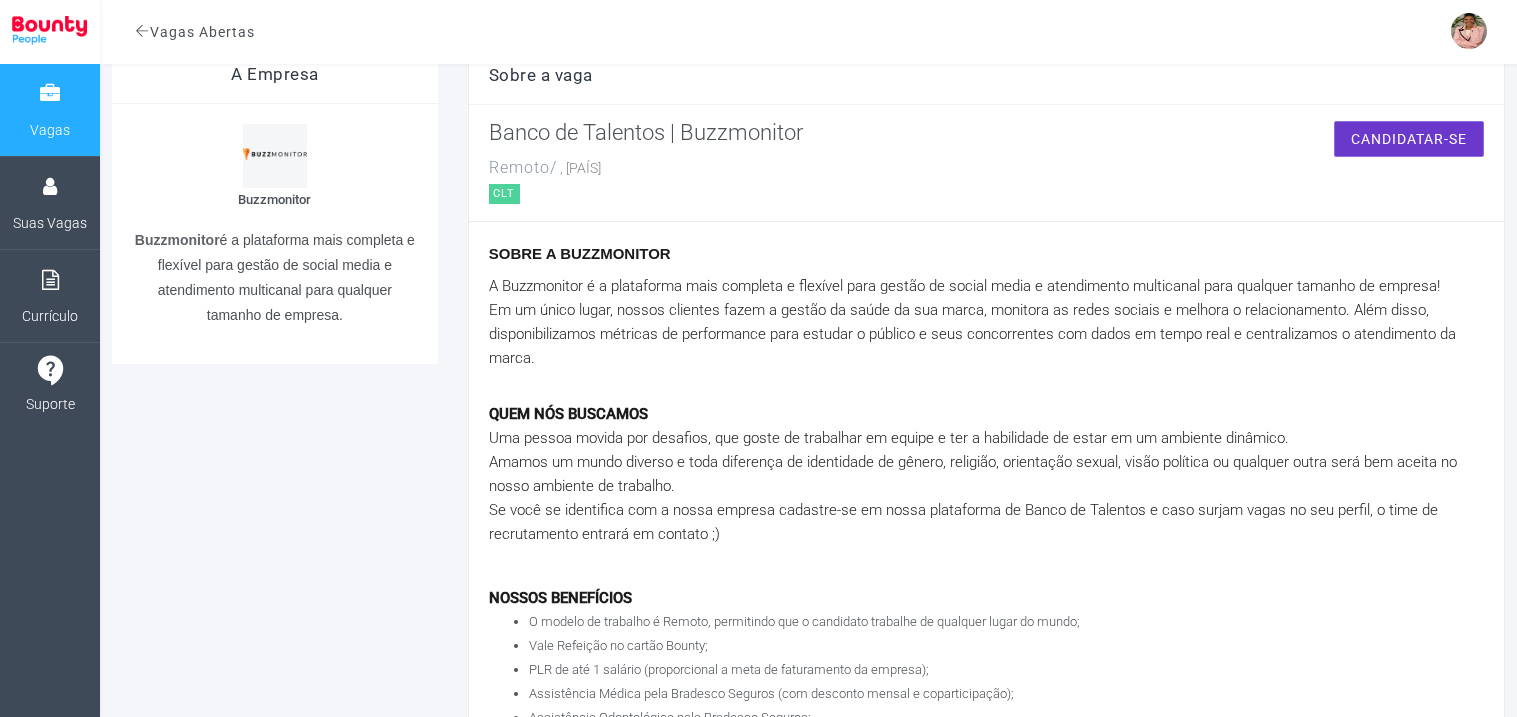 click on "Vagas" at bounding box center [50, 110] 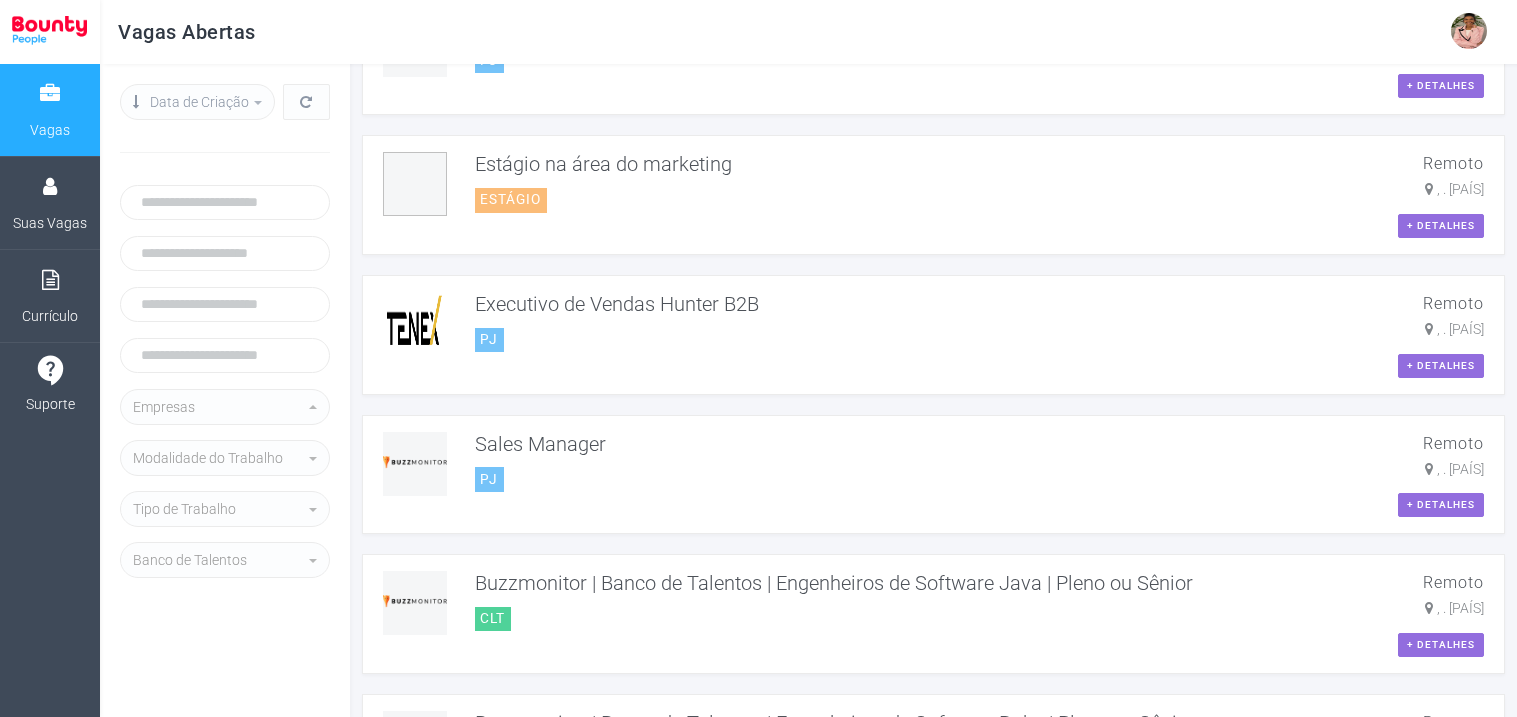 scroll, scrollTop: 2038, scrollLeft: 0, axis: vertical 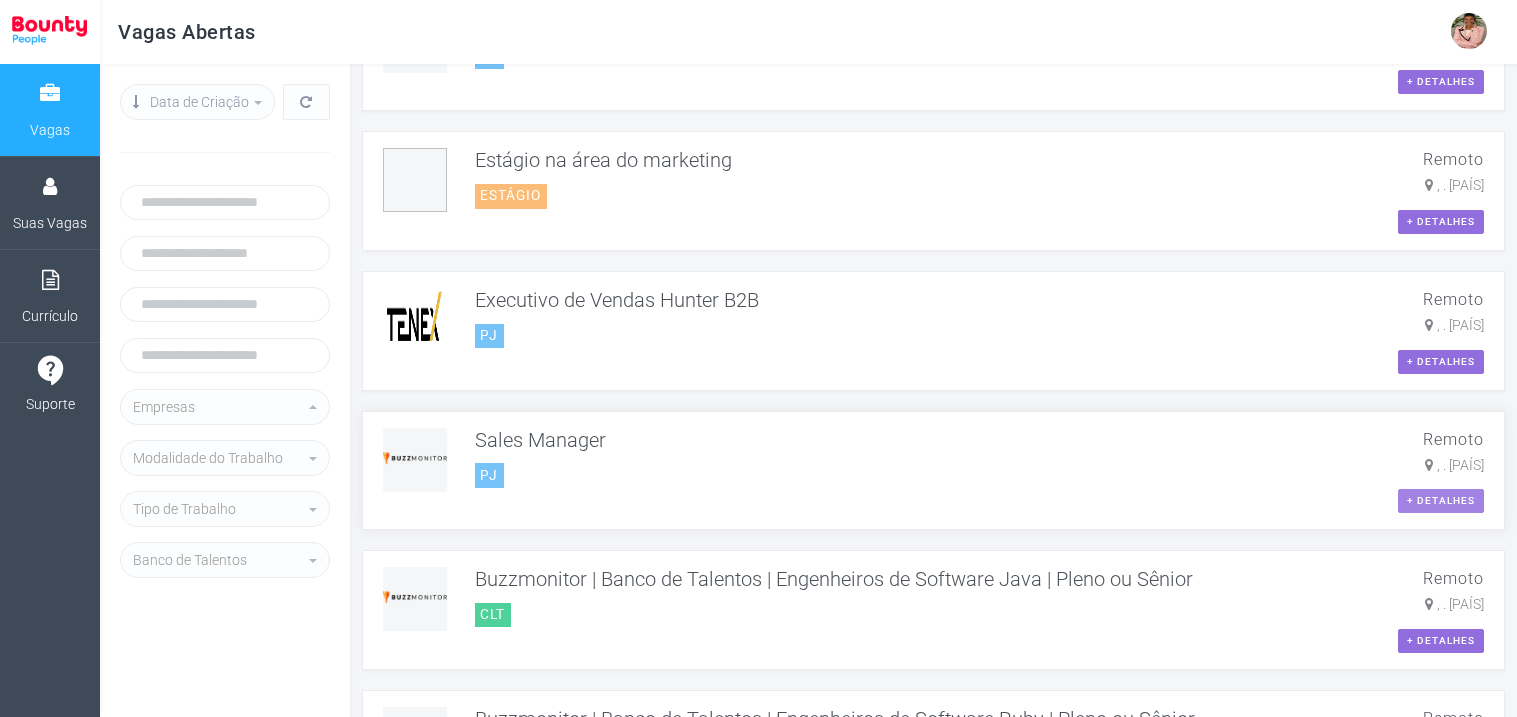 click on "+ detalhes" at bounding box center (1441, 501) 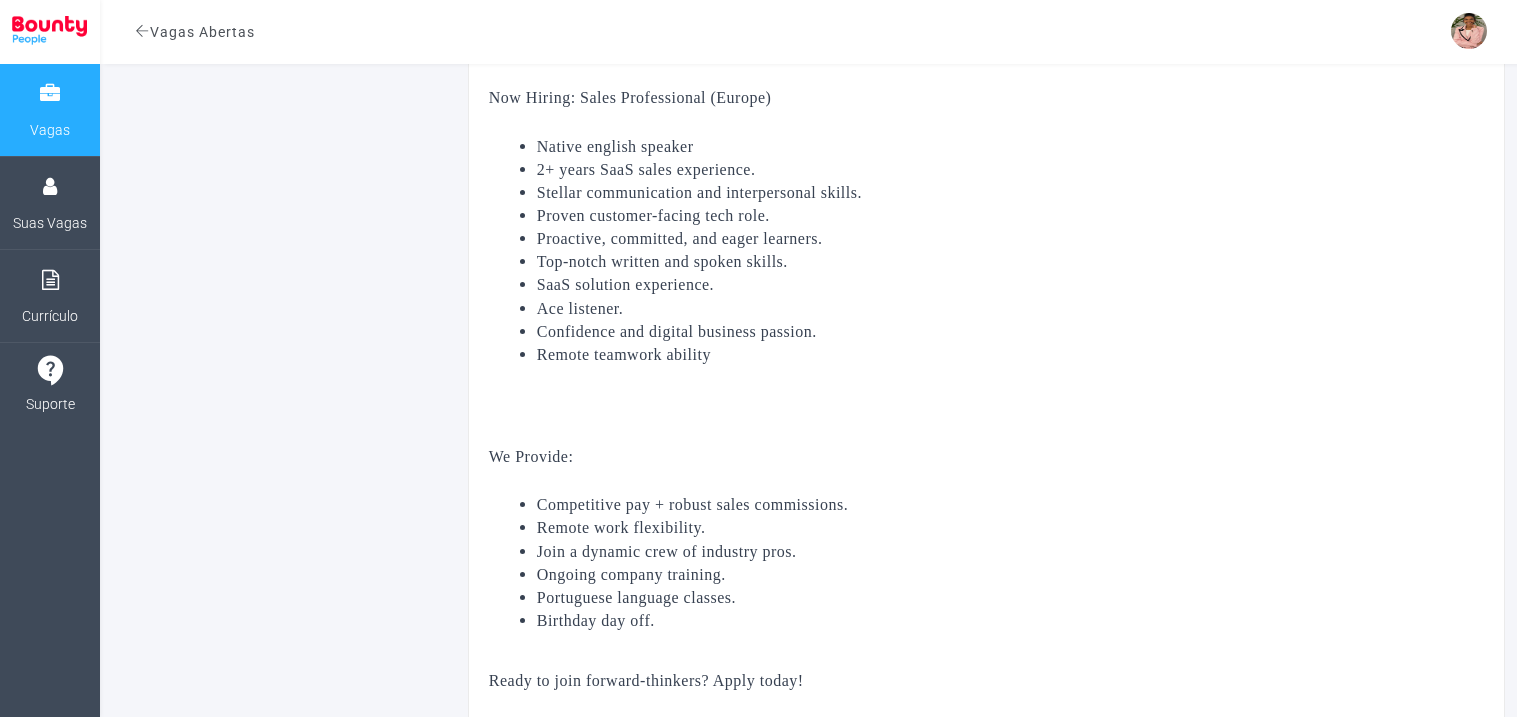 scroll, scrollTop: 639, scrollLeft: 0, axis: vertical 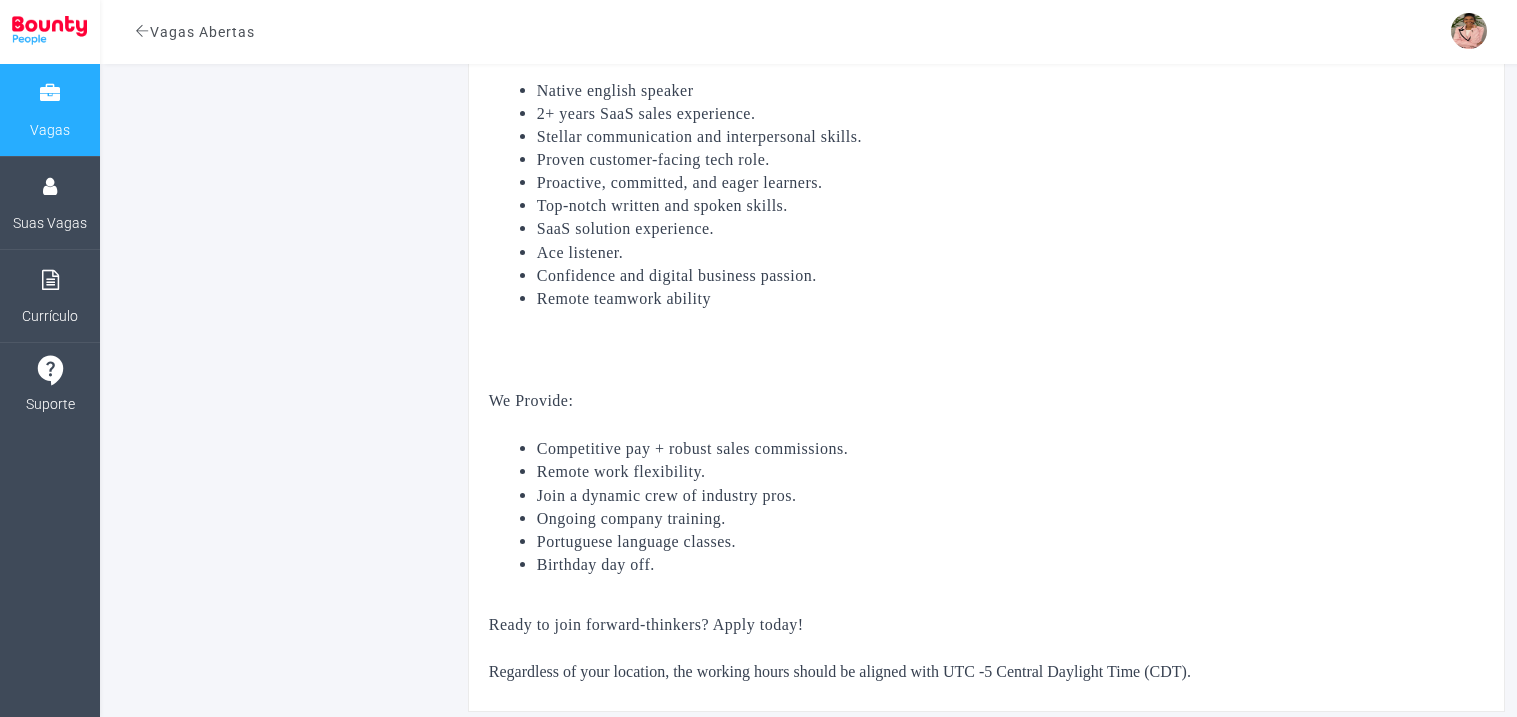 click on "Vagas" at bounding box center [50, 130] 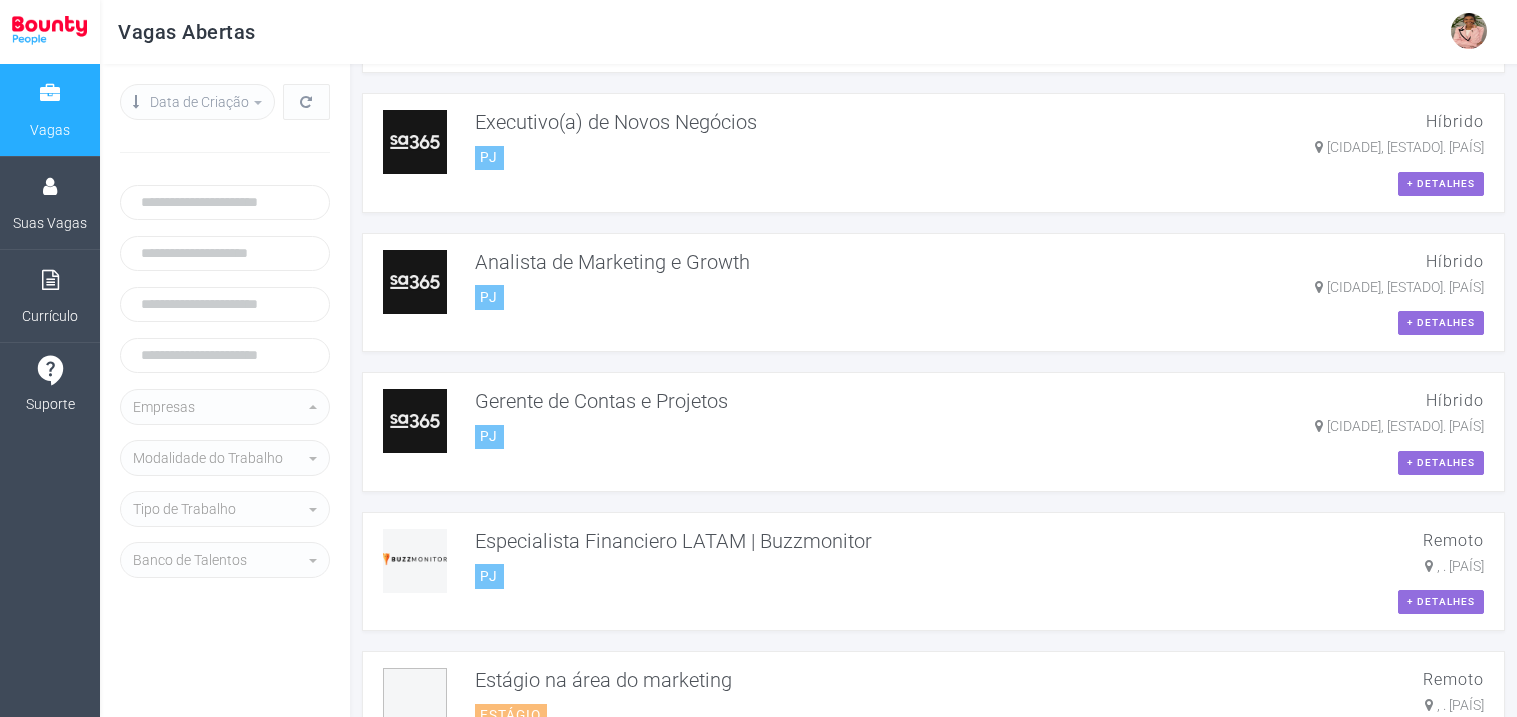 scroll, scrollTop: 1519, scrollLeft: 0, axis: vertical 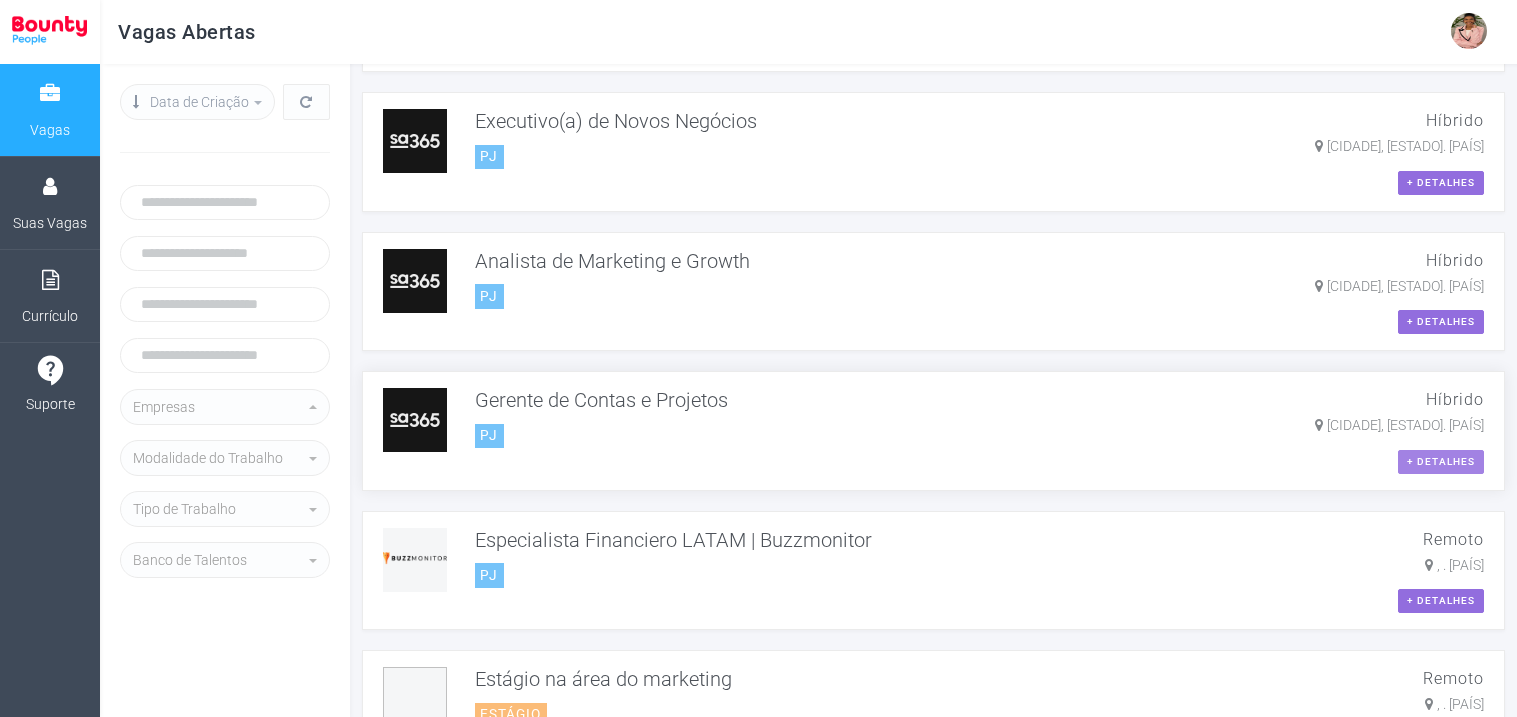 click on "+ detalhes" at bounding box center (1441, 462) 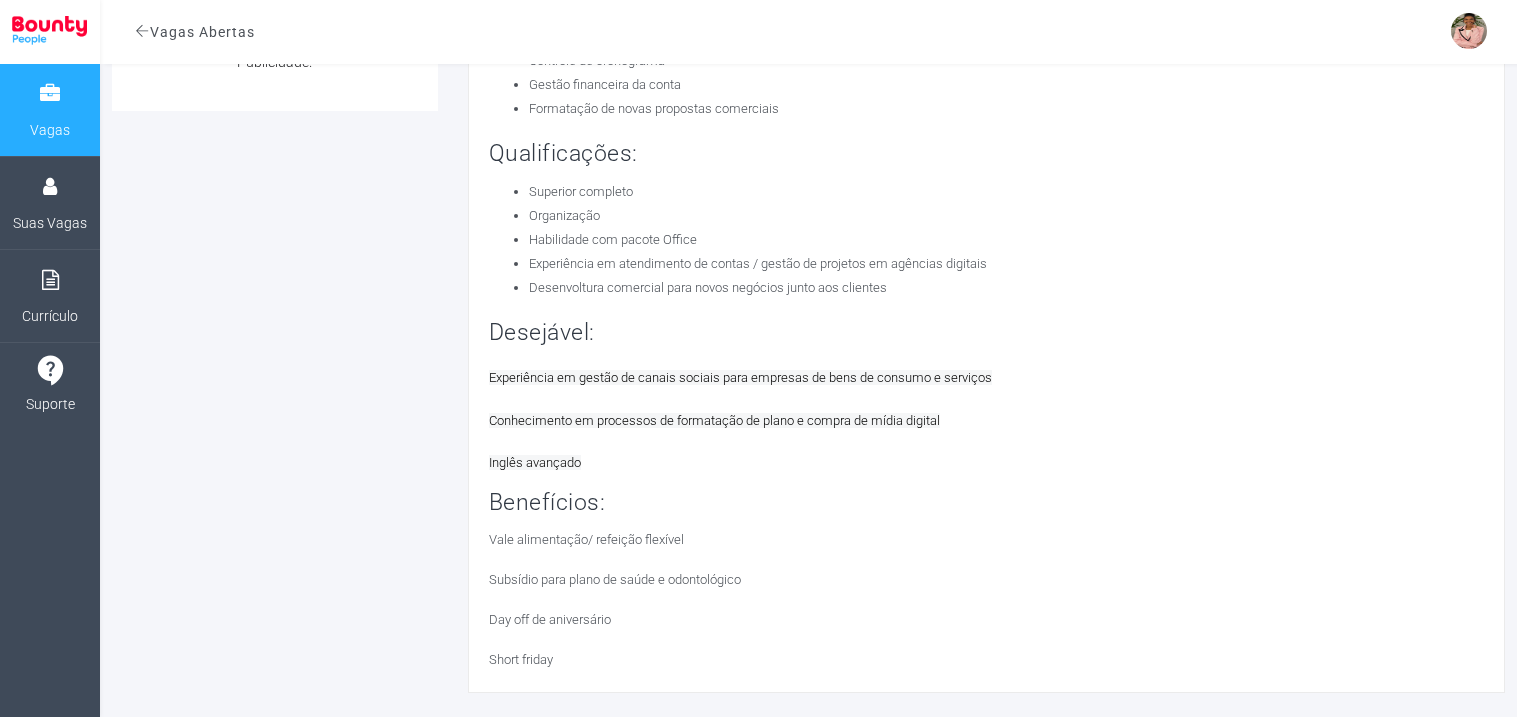 scroll, scrollTop: 516, scrollLeft: 0, axis: vertical 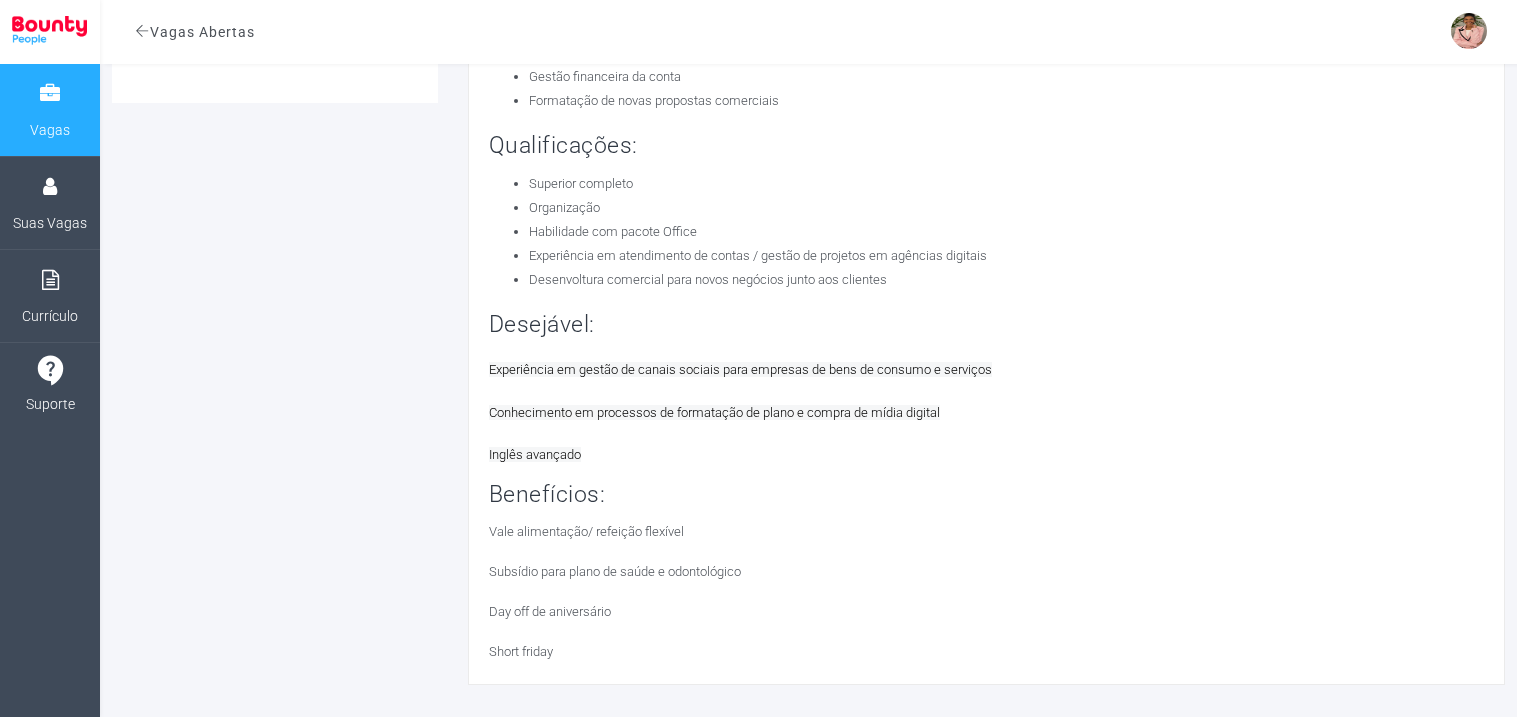 click on "Vagas" at bounding box center [50, 130] 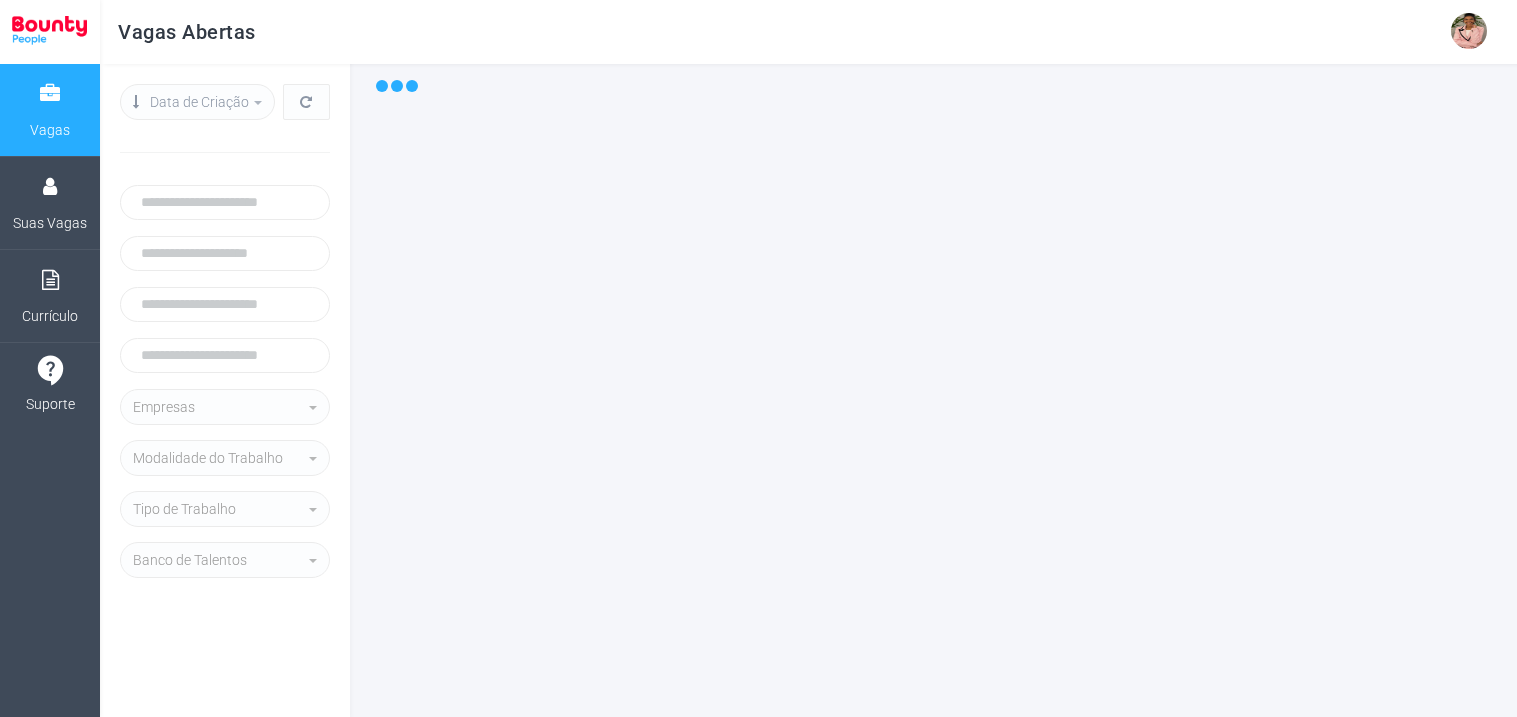 scroll, scrollTop: 0, scrollLeft: 0, axis: both 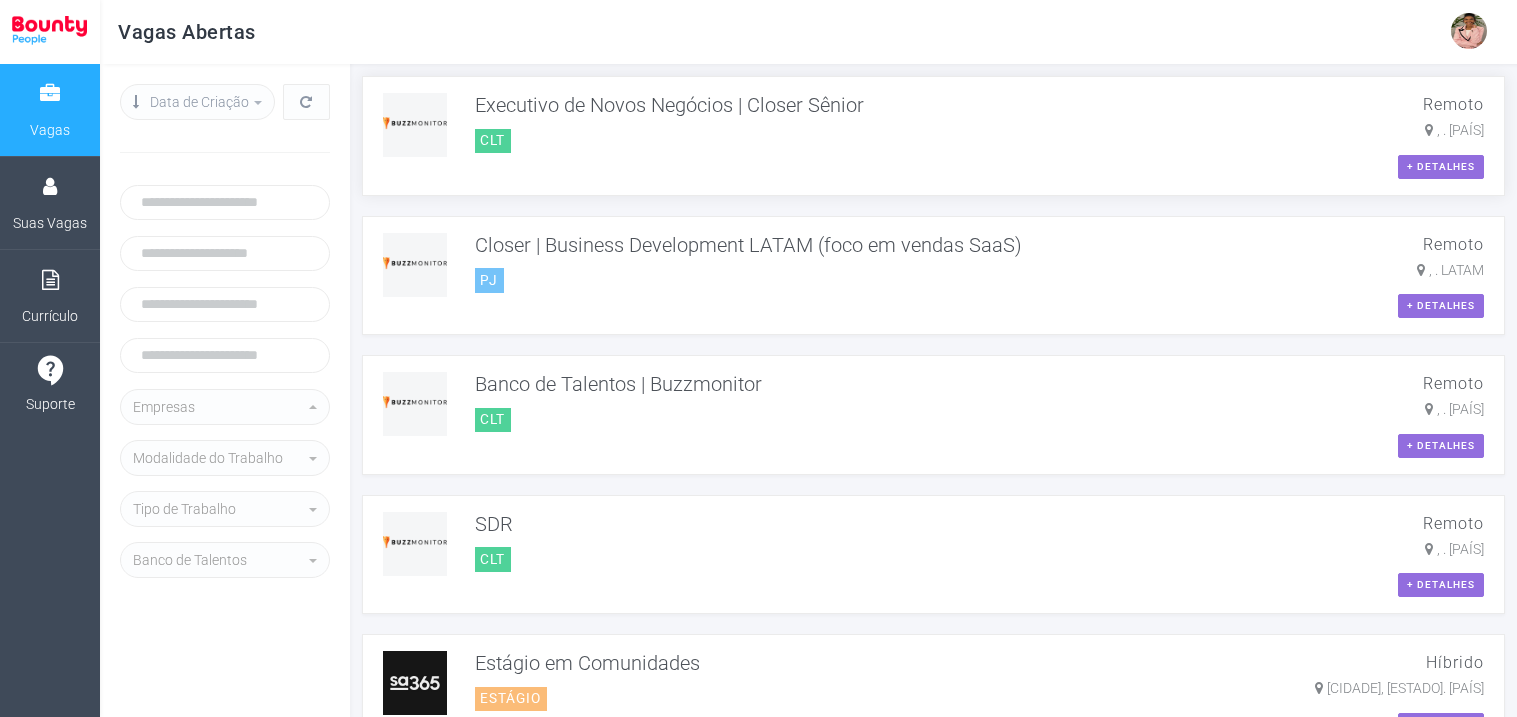click on "Executivo de Novos Negócios | Closer Sênior
CLT" at bounding box center (928, 123) 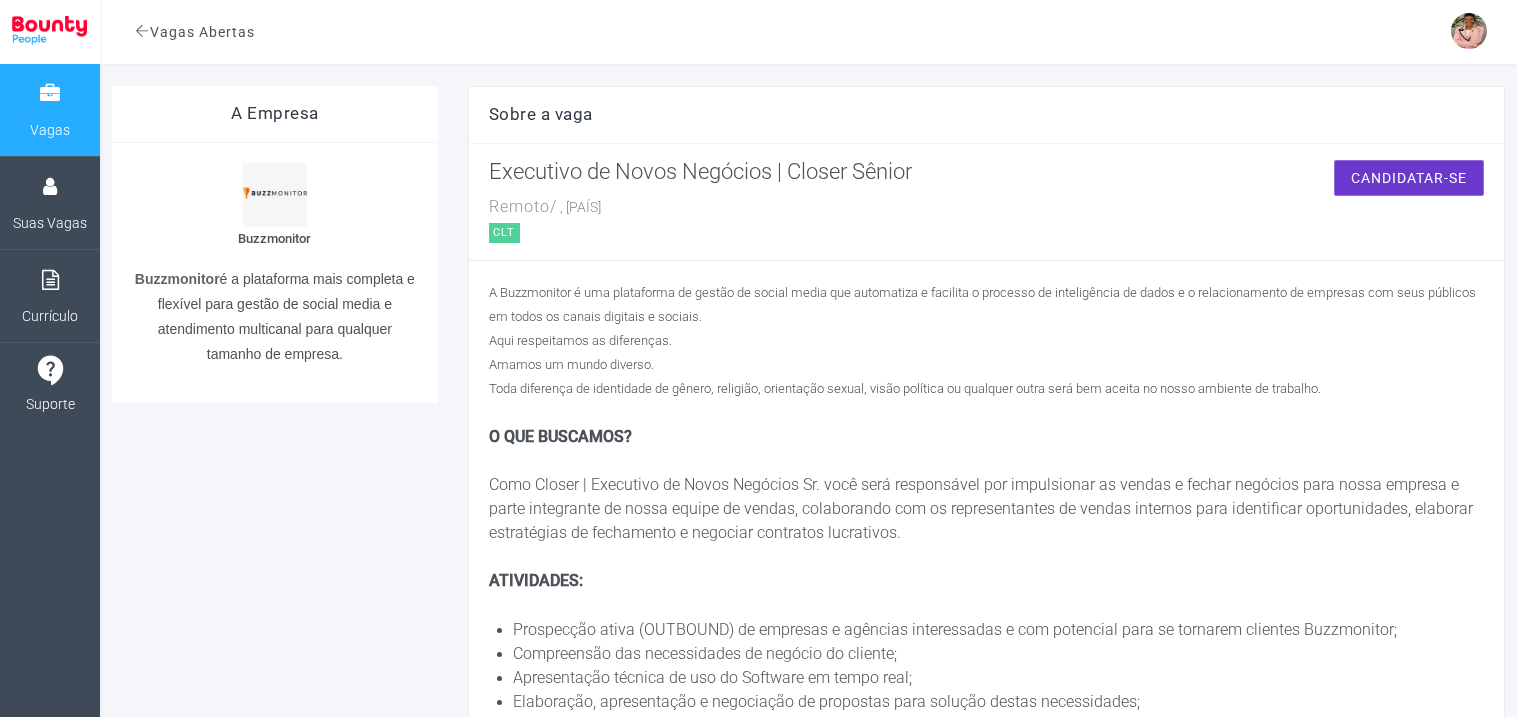 click at bounding box center [50, 94] 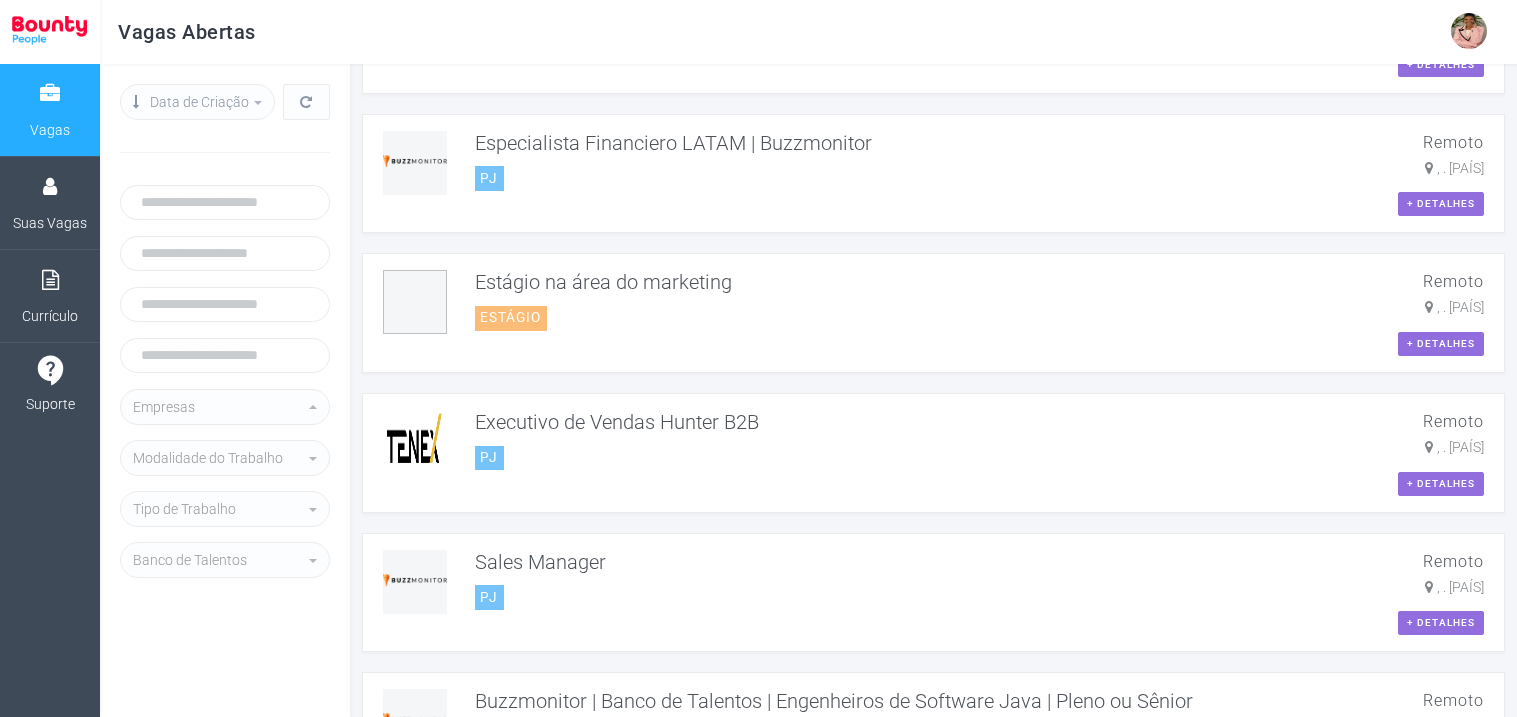 scroll, scrollTop: 1883, scrollLeft: 0, axis: vertical 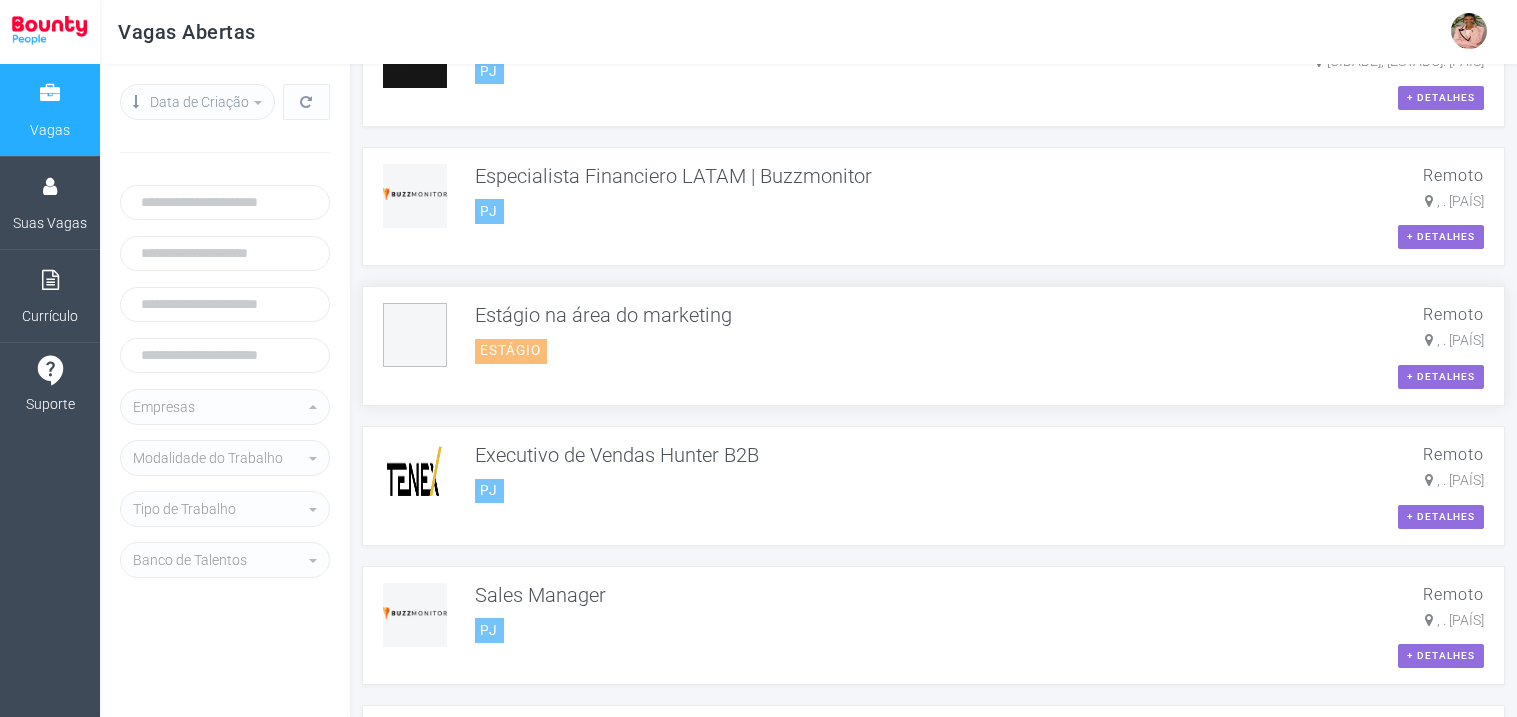 click on "Remoto
, .
[PAÍS]
+ detalhes" at bounding box center (1441, 346) 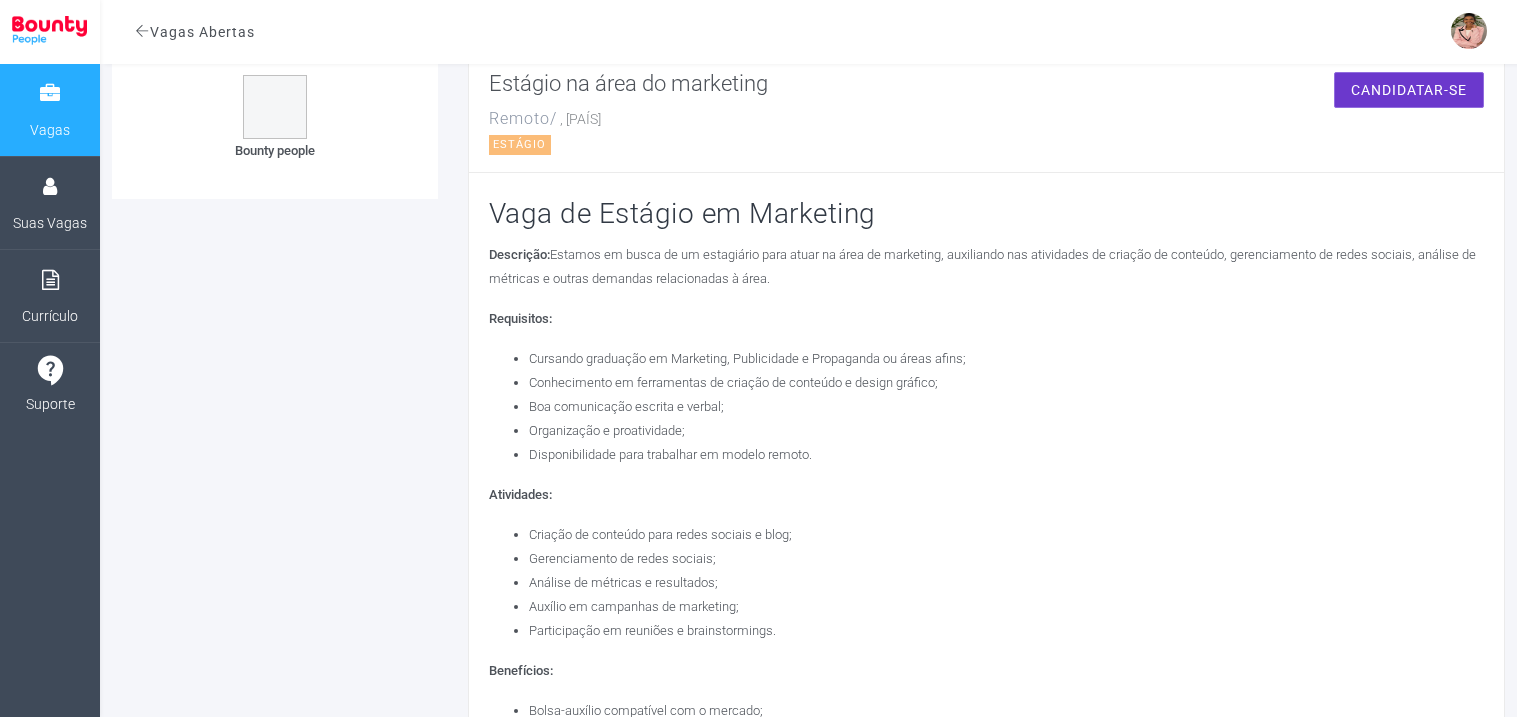 scroll, scrollTop: 18, scrollLeft: 0, axis: vertical 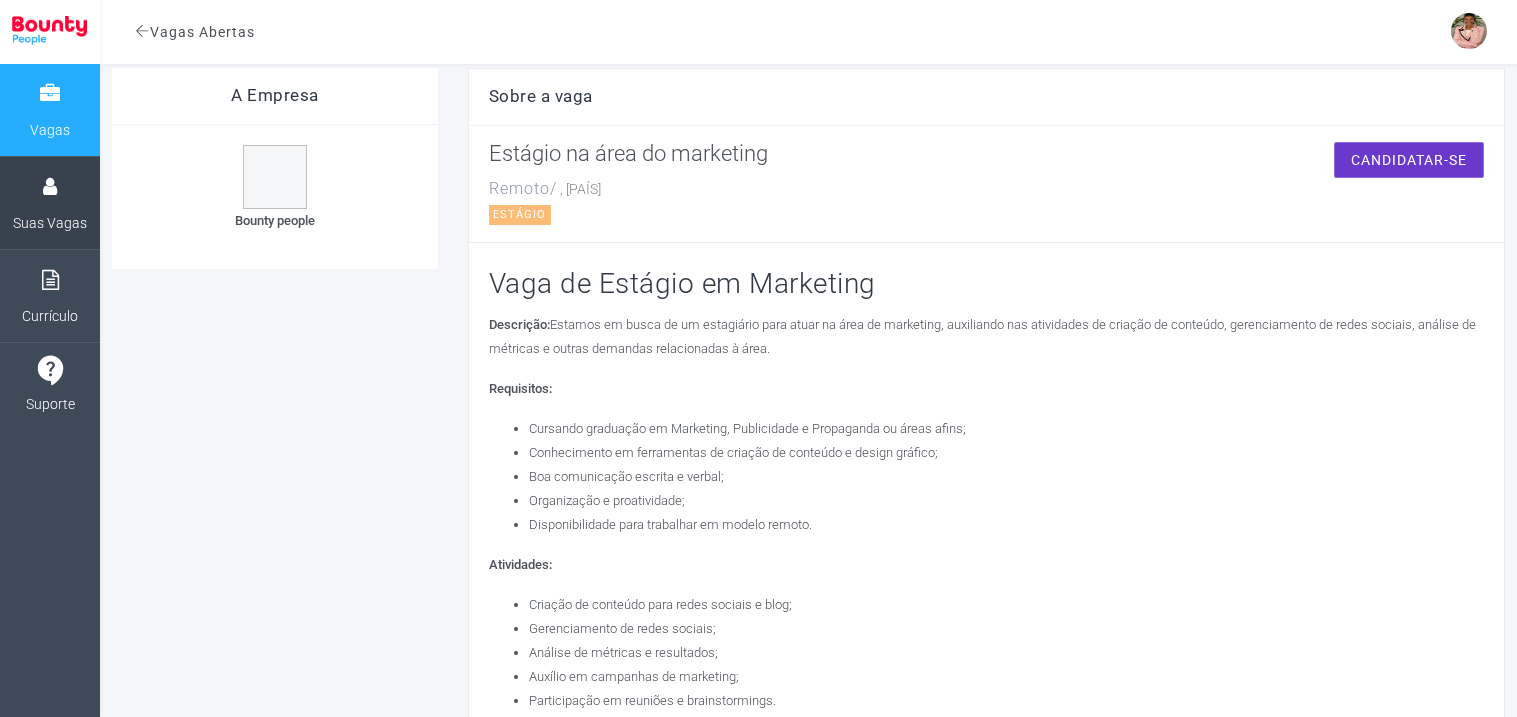 click on "Suas Vagas" at bounding box center (50, 223) 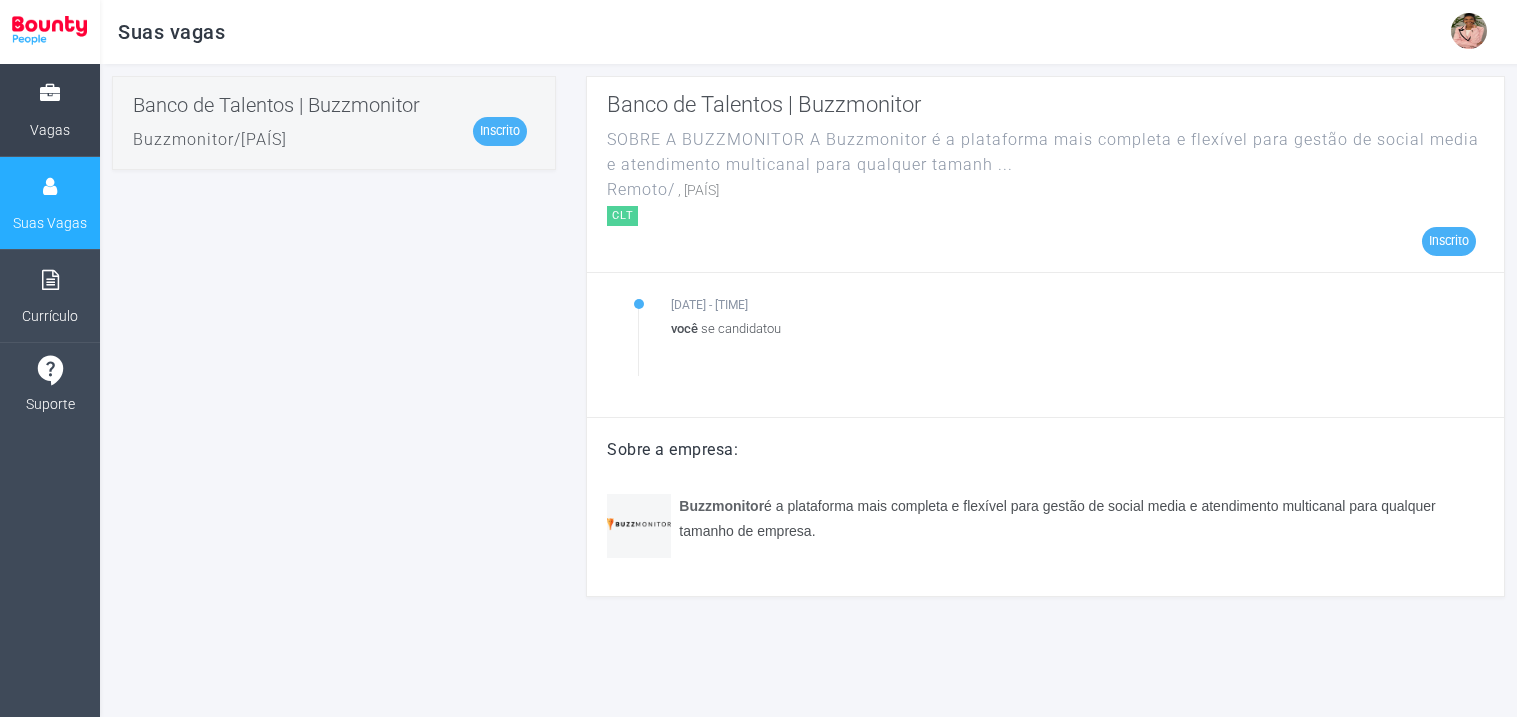 click at bounding box center (50, 94) 